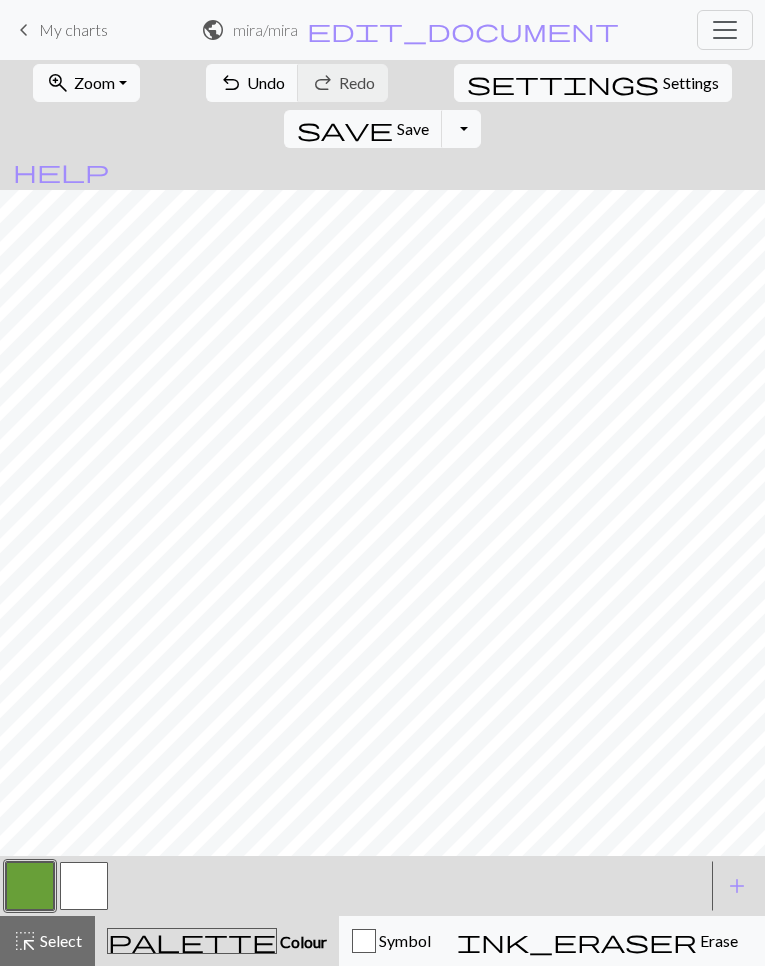 scroll, scrollTop: 0, scrollLeft: 0, axis: both 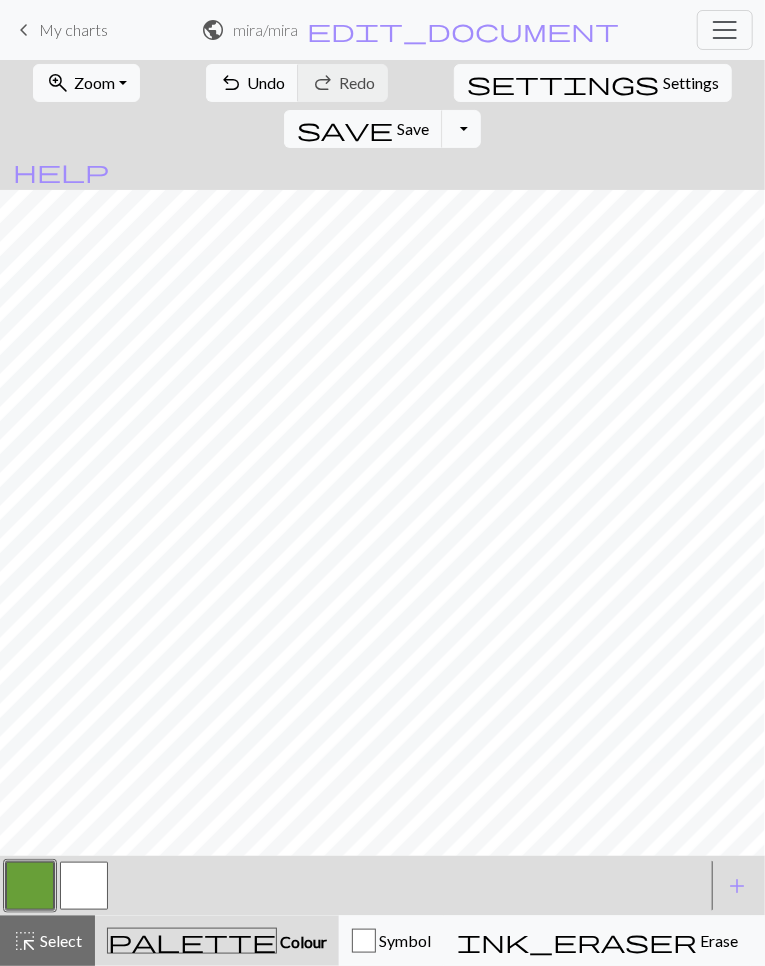 click on "My charts" at bounding box center (73, 29) 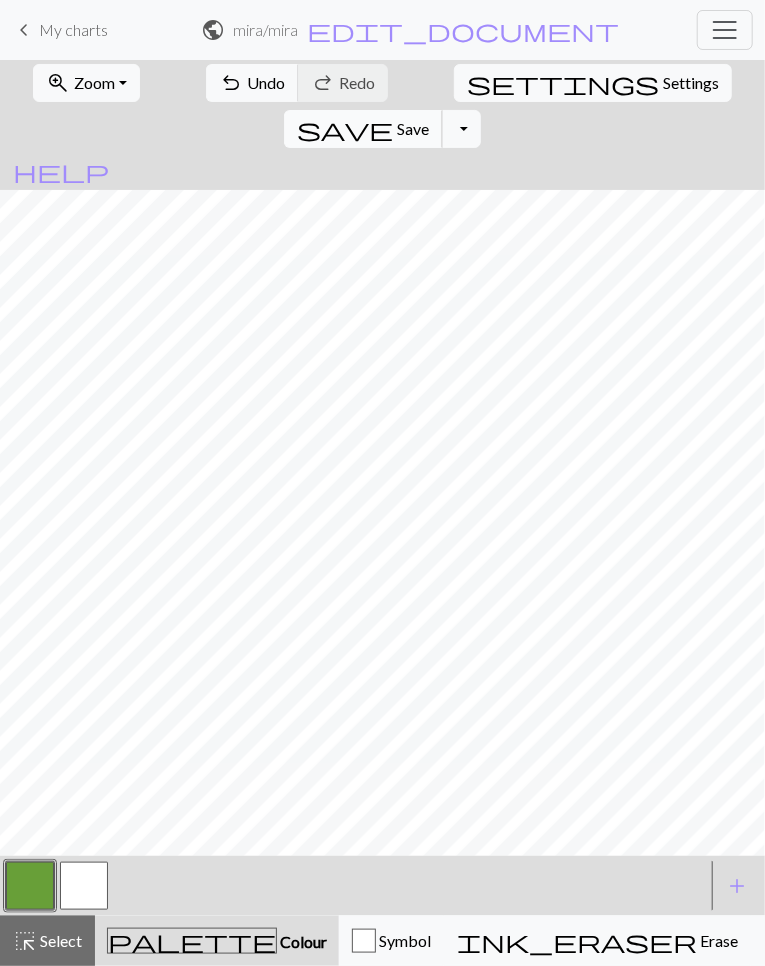 click on "save Save Save" at bounding box center (363, 129) 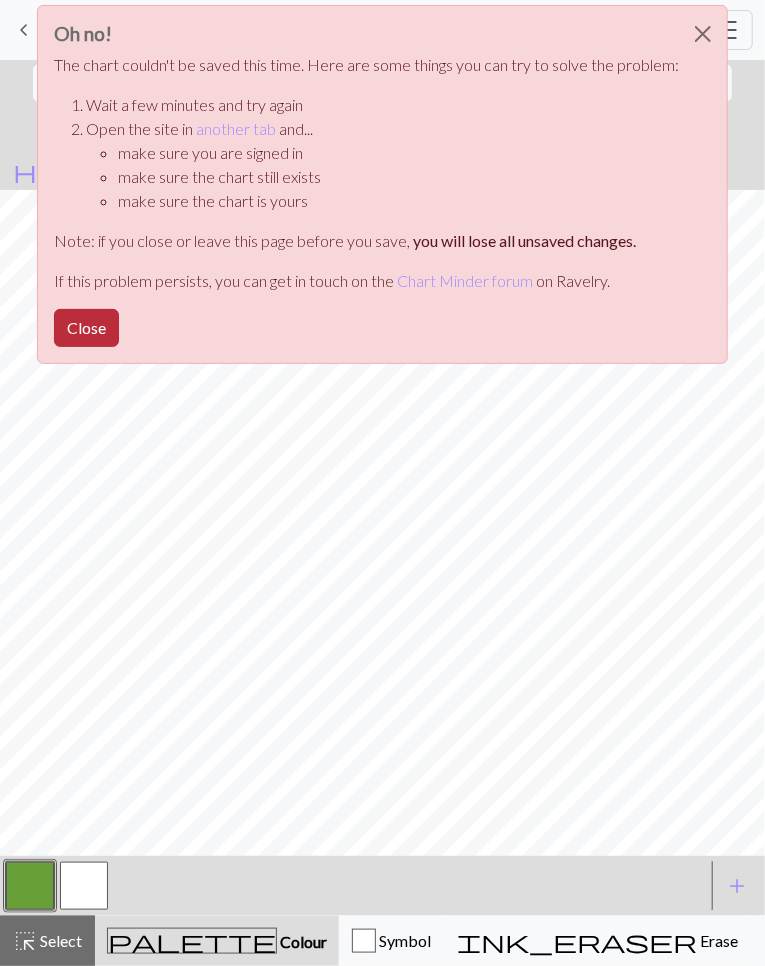 click on "Close" at bounding box center (86, 328) 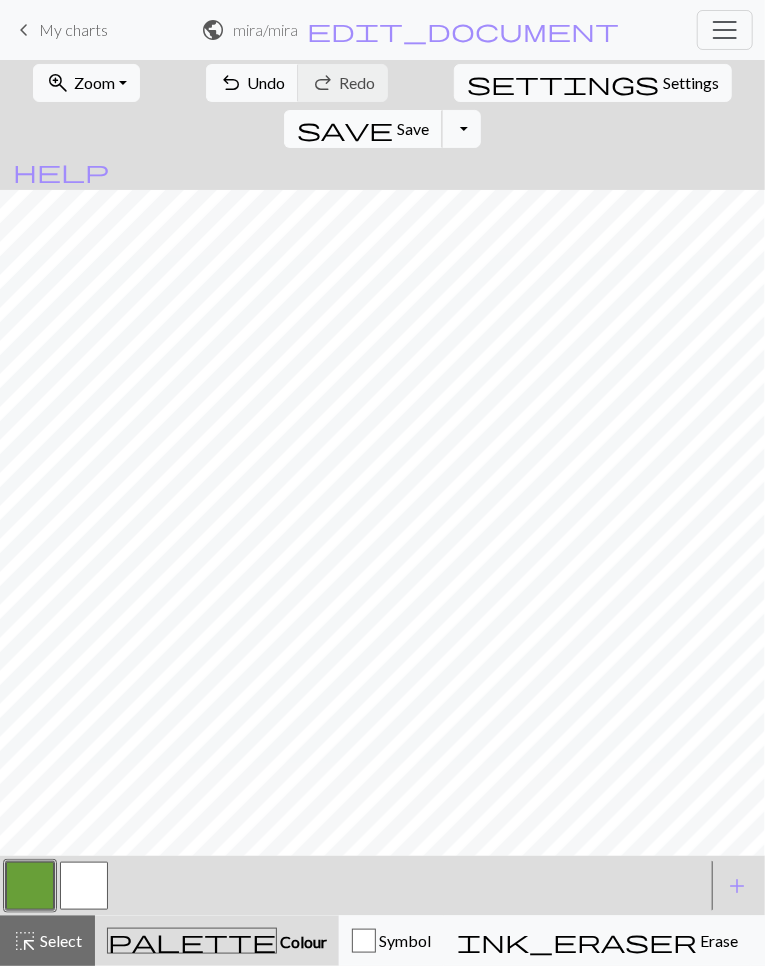 click on "save" at bounding box center [345, 129] 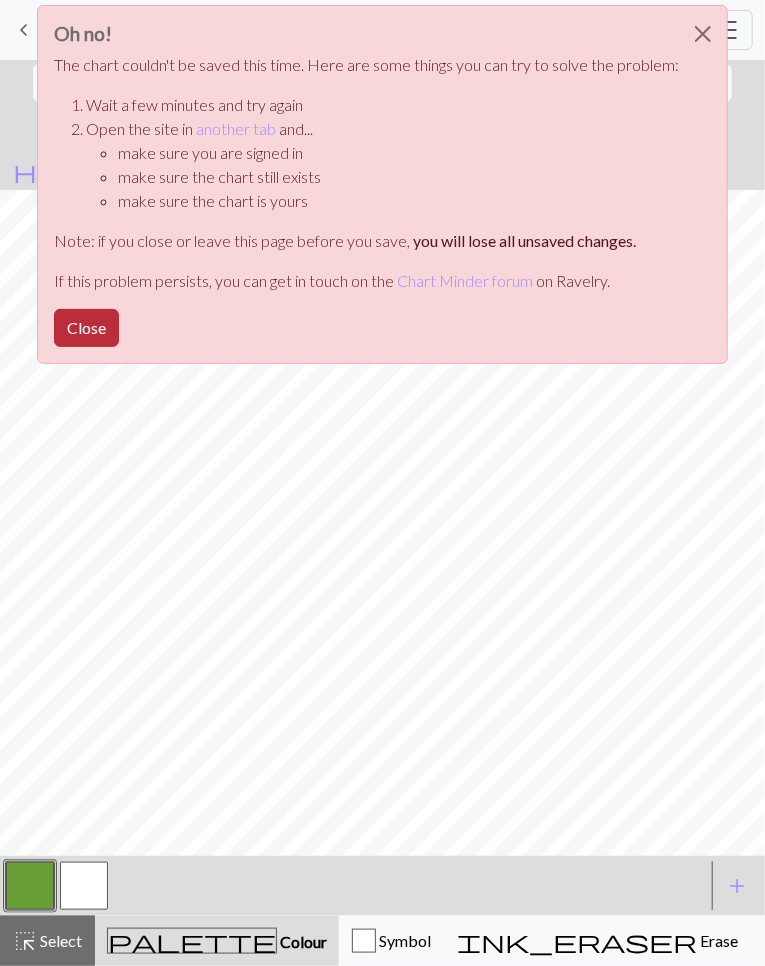 click on "Close" at bounding box center (86, 328) 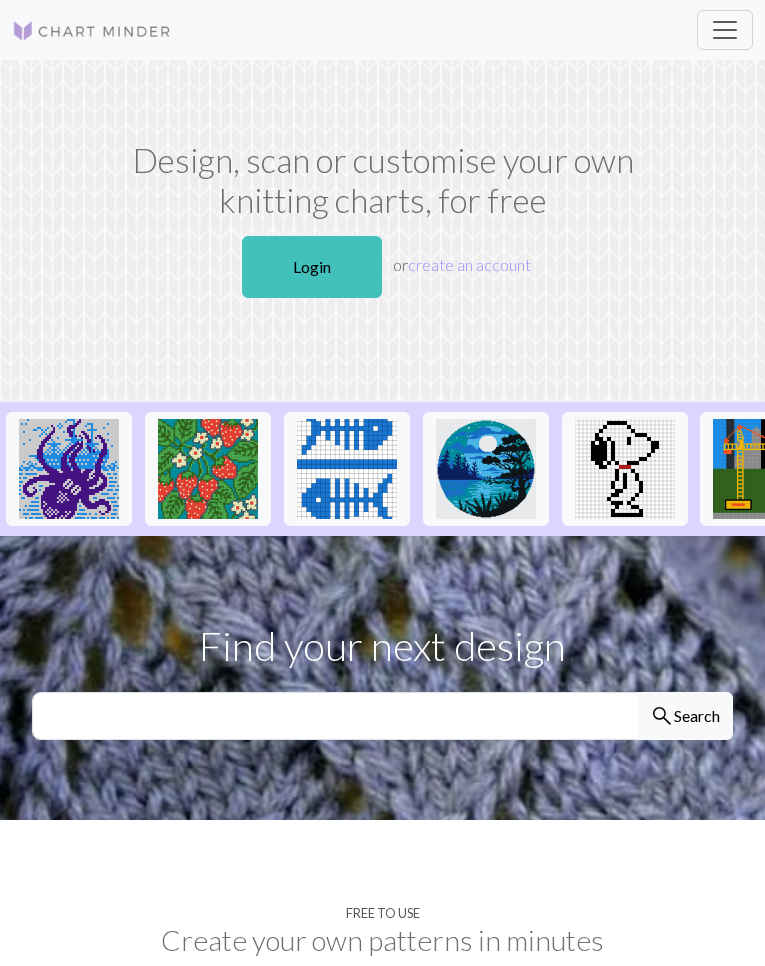scroll, scrollTop: 0, scrollLeft: 0, axis: both 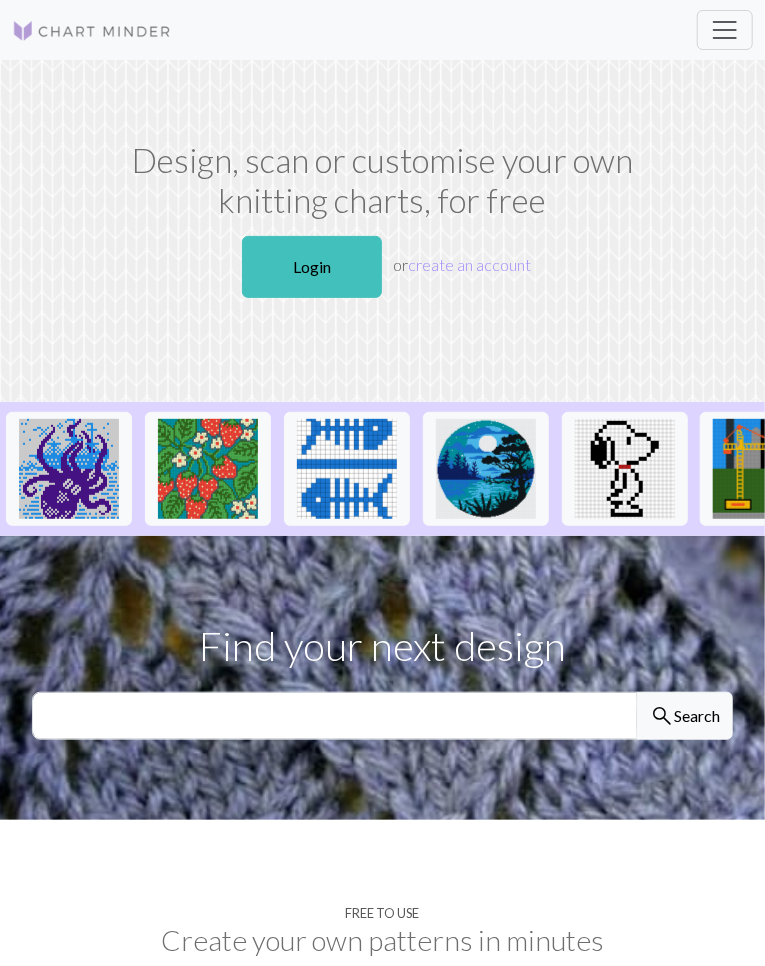 click at bounding box center [725, 30] 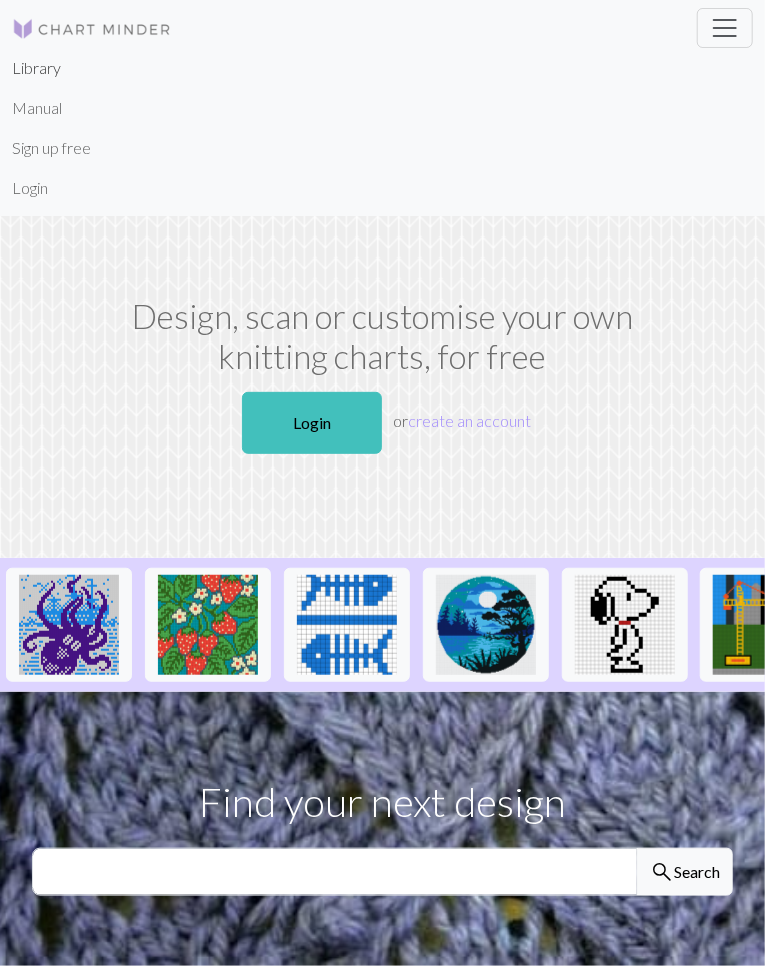 click on "Library" at bounding box center (36, 68) 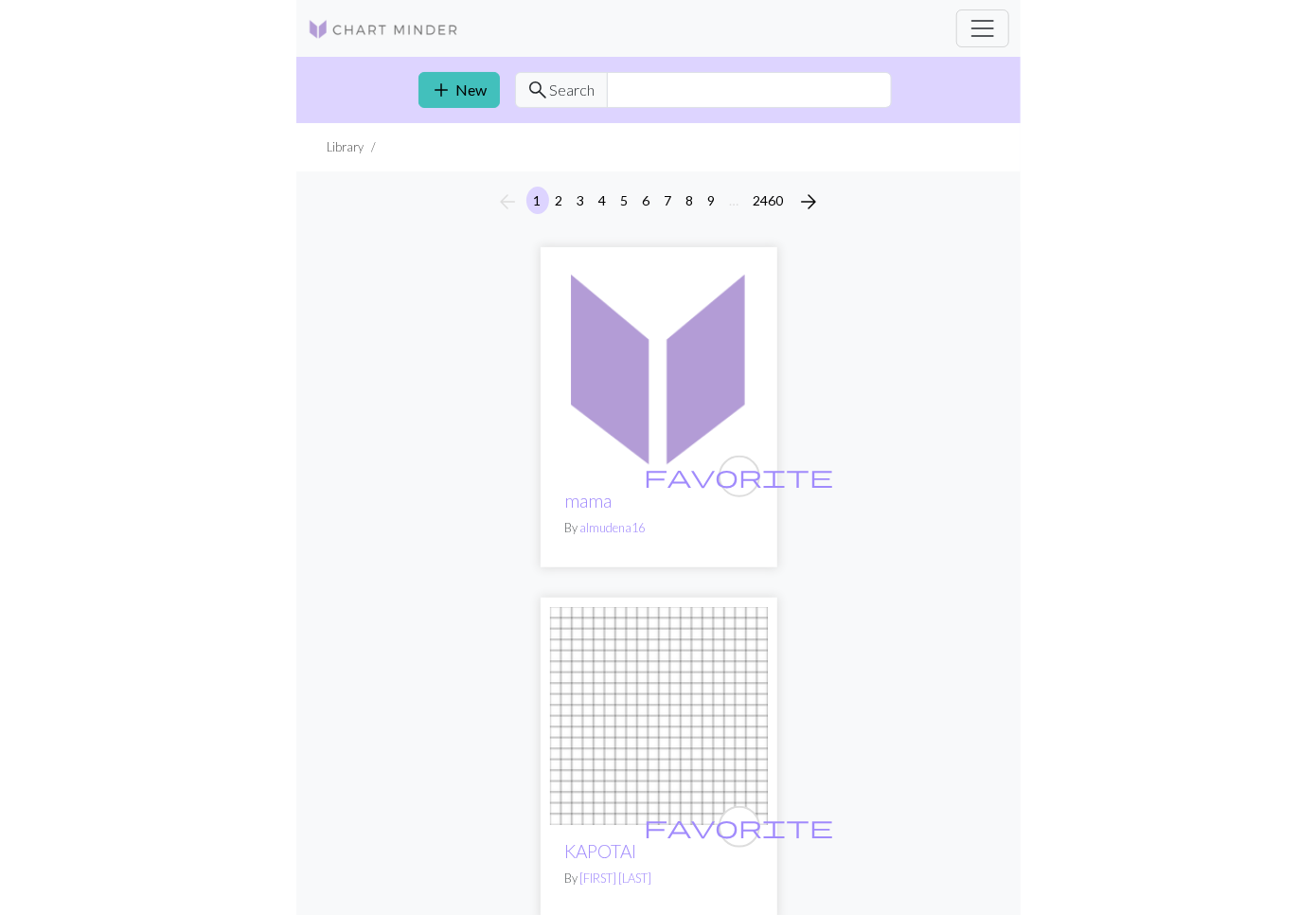 scroll, scrollTop: 0, scrollLeft: 0, axis: both 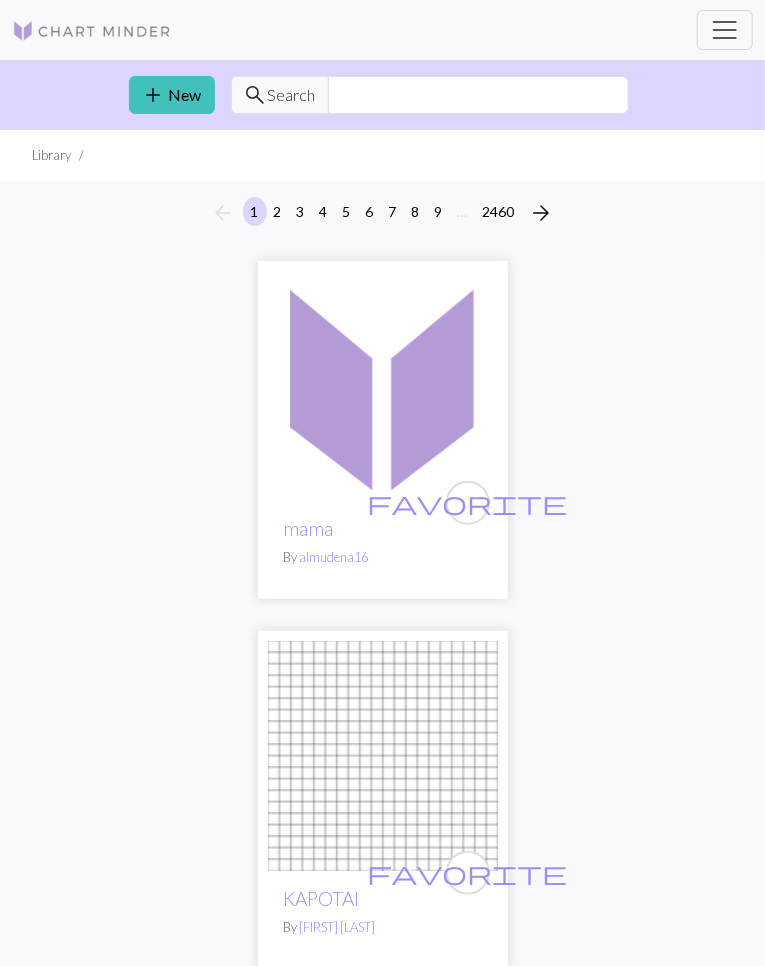click at bounding box center [725, 30] 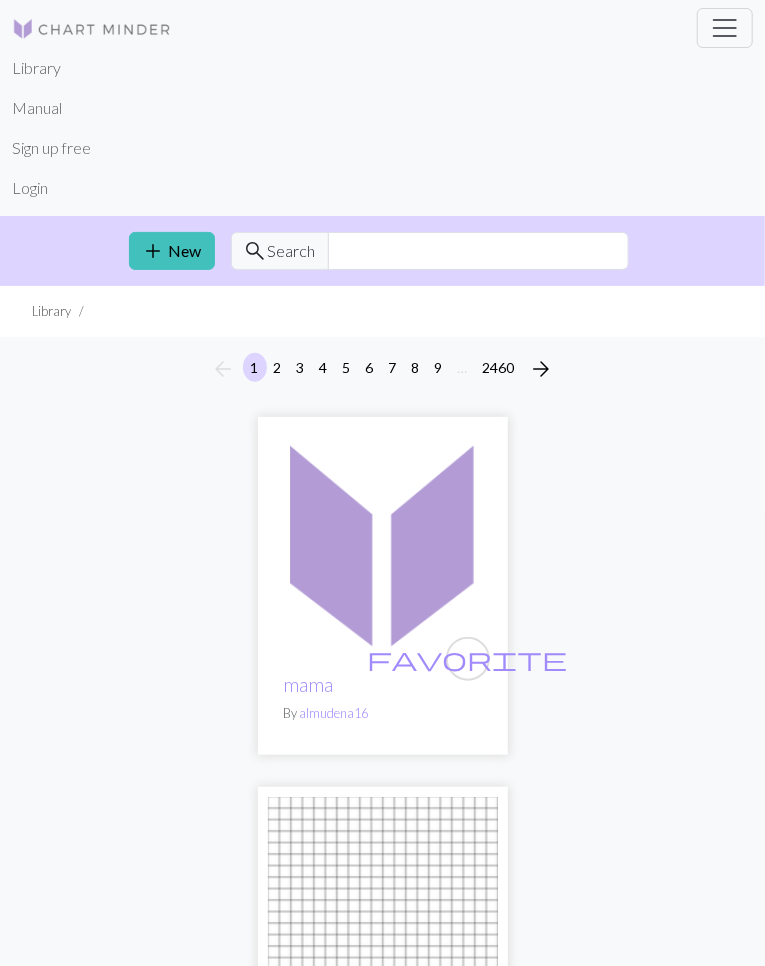 click on "arrow_back 1 2 3 4 5 6 7 8 9 … 2460 arrow_forward favorite mama By   almudena16 favorite KAPOTAI By   Stephanie Townend favorite Screenshot 2025-08-02 at 2.47.37 PM.png By   Stephanie Townend Previous Next favorite IMG_3928.jpeg By   Her Headache💕 2  charts favorite Leaf lace chart By   aberdonian67 Previous Next favorite Doodle Cowl By   SarahTheThoms 2  charts favorite Copy of cake By   korpl favorite Knitted vest template.jpg By   Essy Flip favorite IMG_2271.jpeg By   Nu favorite Screenshot_20250802_090016.jpg By   kathboth Previous Next favorite Copy of Copy of star By   vivian 2  charts favorite Screenshot 2025-08-01 201153.png By   DomArlein favorite Snapchat-1279384370.jpg By   DomArlein favorite Copy of Puffin By   Uigi Previous Next favorite 1000008506.jpg By   Meagan Rasmussen 4  charts favorite Screenshot 2025-07-30 at 12.36.15 AM.png By   m00nzilla favorite pattern for bag By   ratcha favorite Nordic By   Shadowdancer89 favorite IMG_1584.png By   Elinga Večkytė favorite state new york.jpg" at bounding box center [382, 10074] 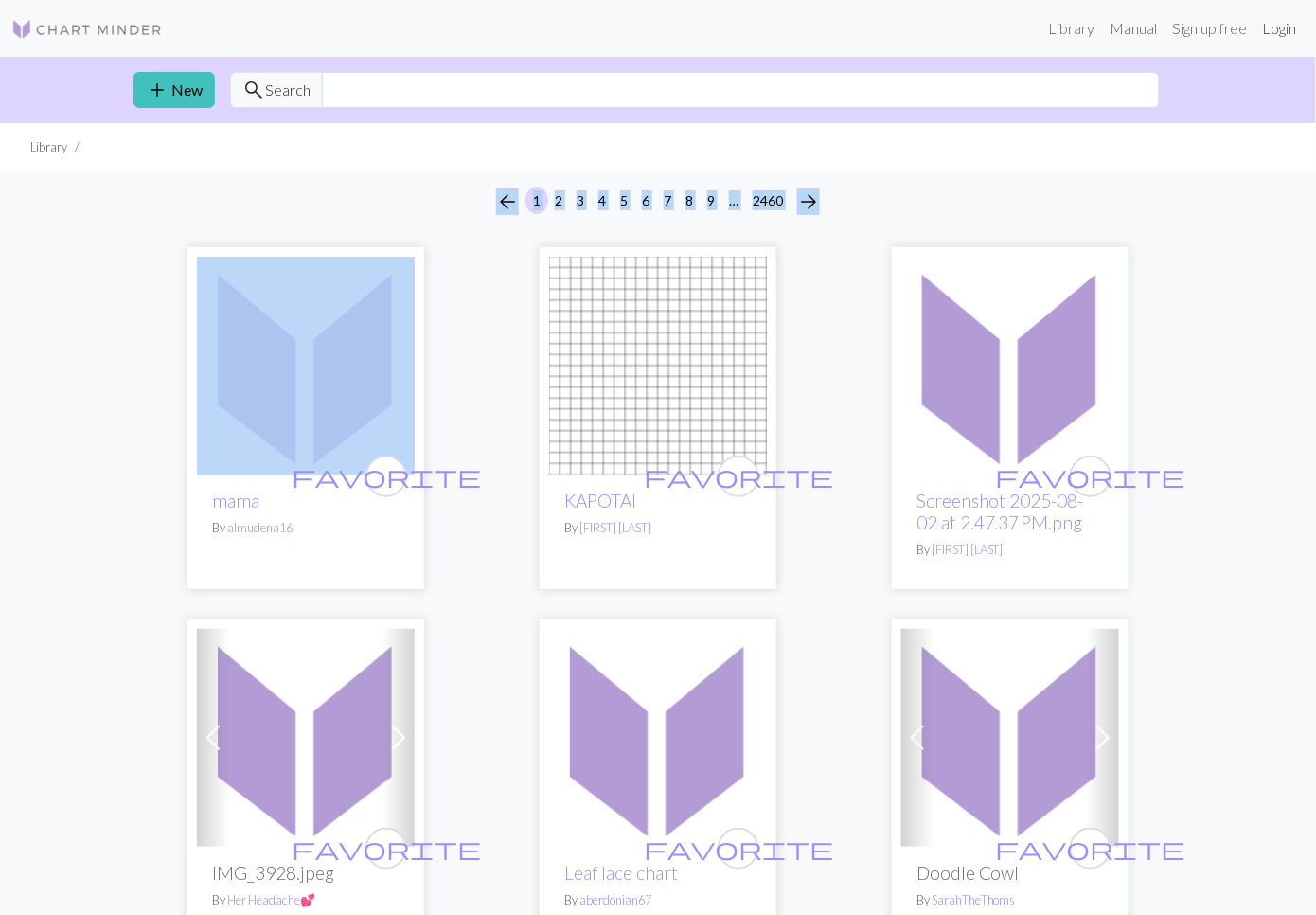 click on "Login" at bounding box center (1280, 28) 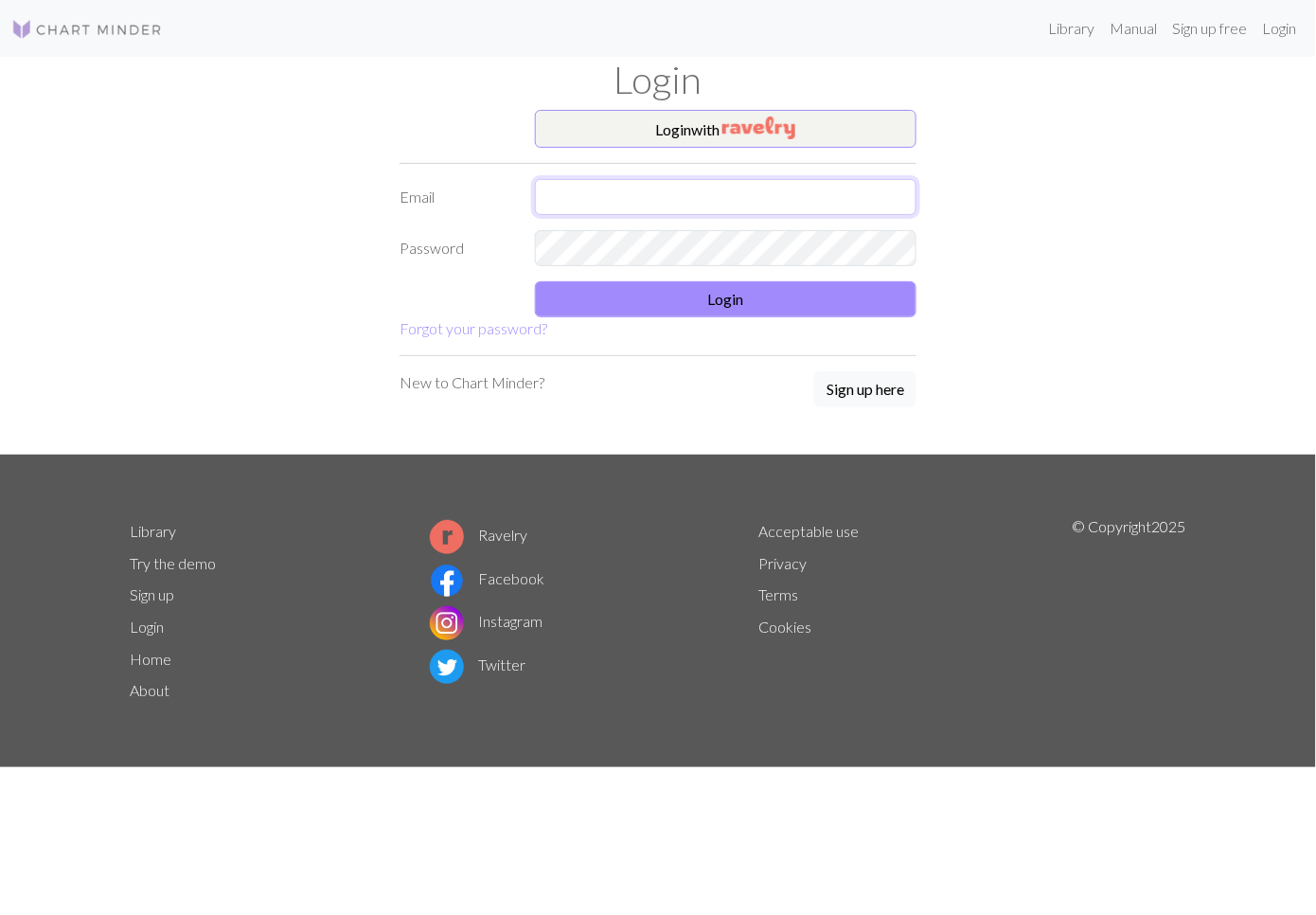 type on "charmzie989@gmail.com" 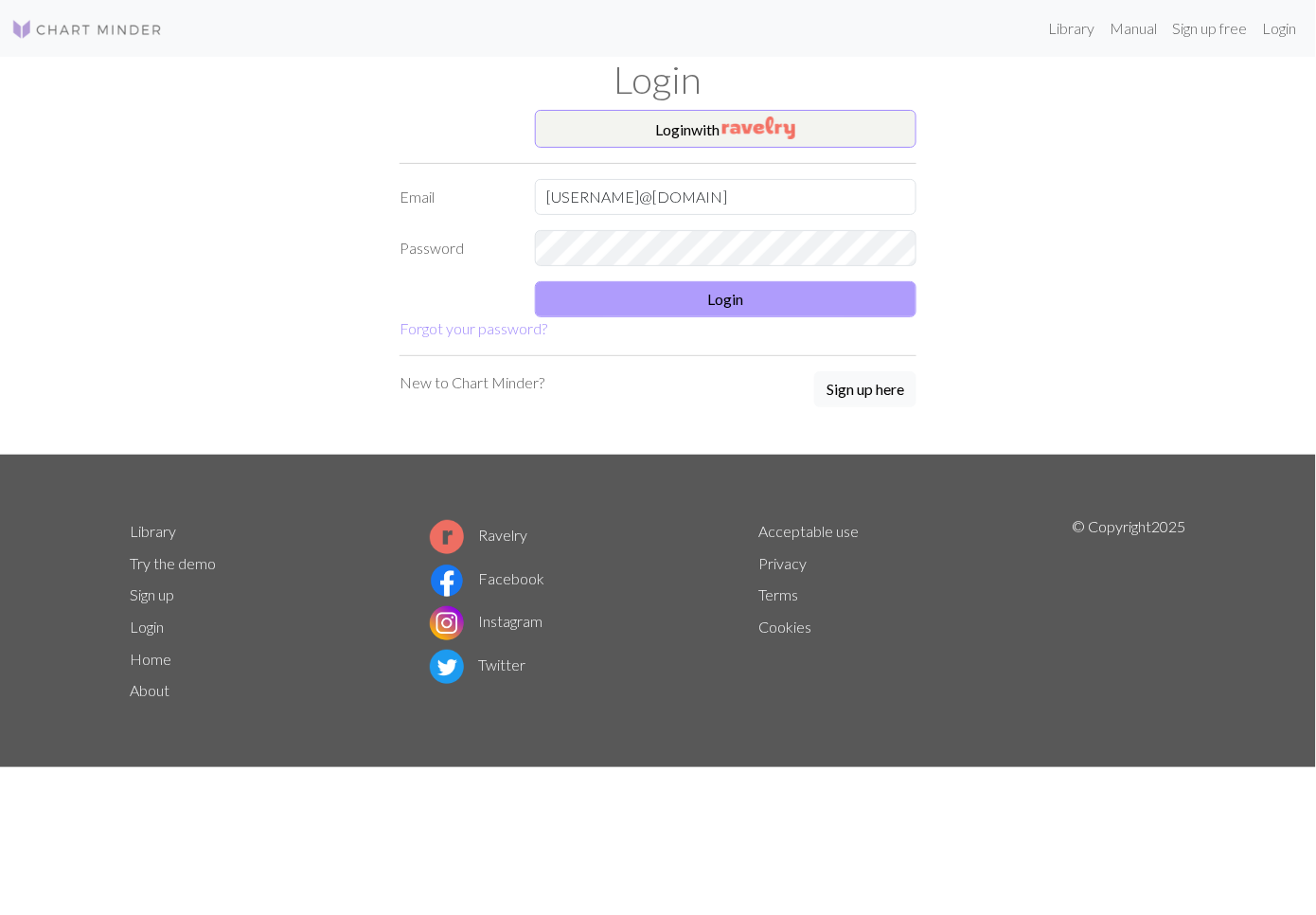 click on "Login" at bounding box center (726, 299) 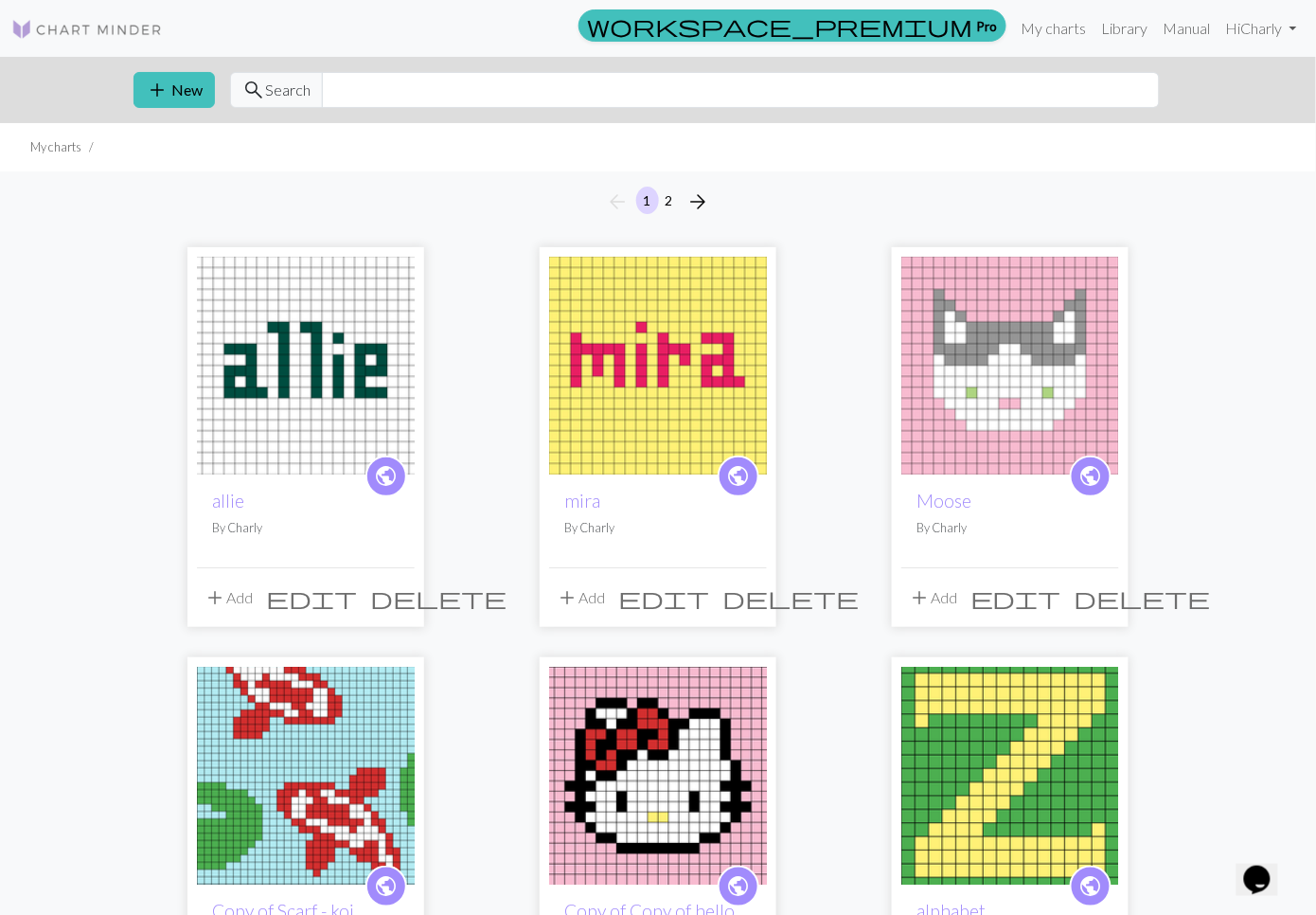 click on "edit" at bounding box center (664, 598) 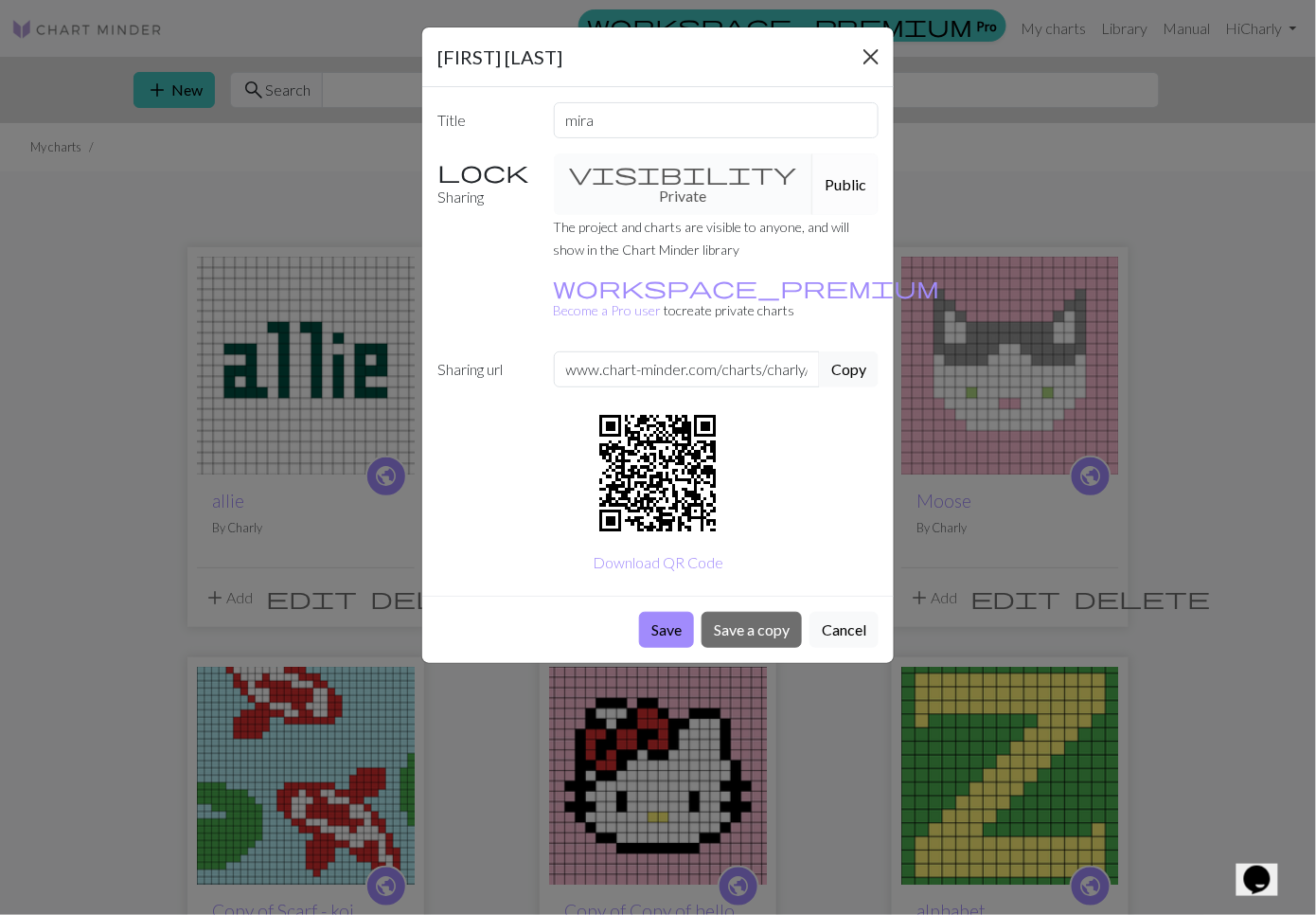 click at bounding box center [871, 57] 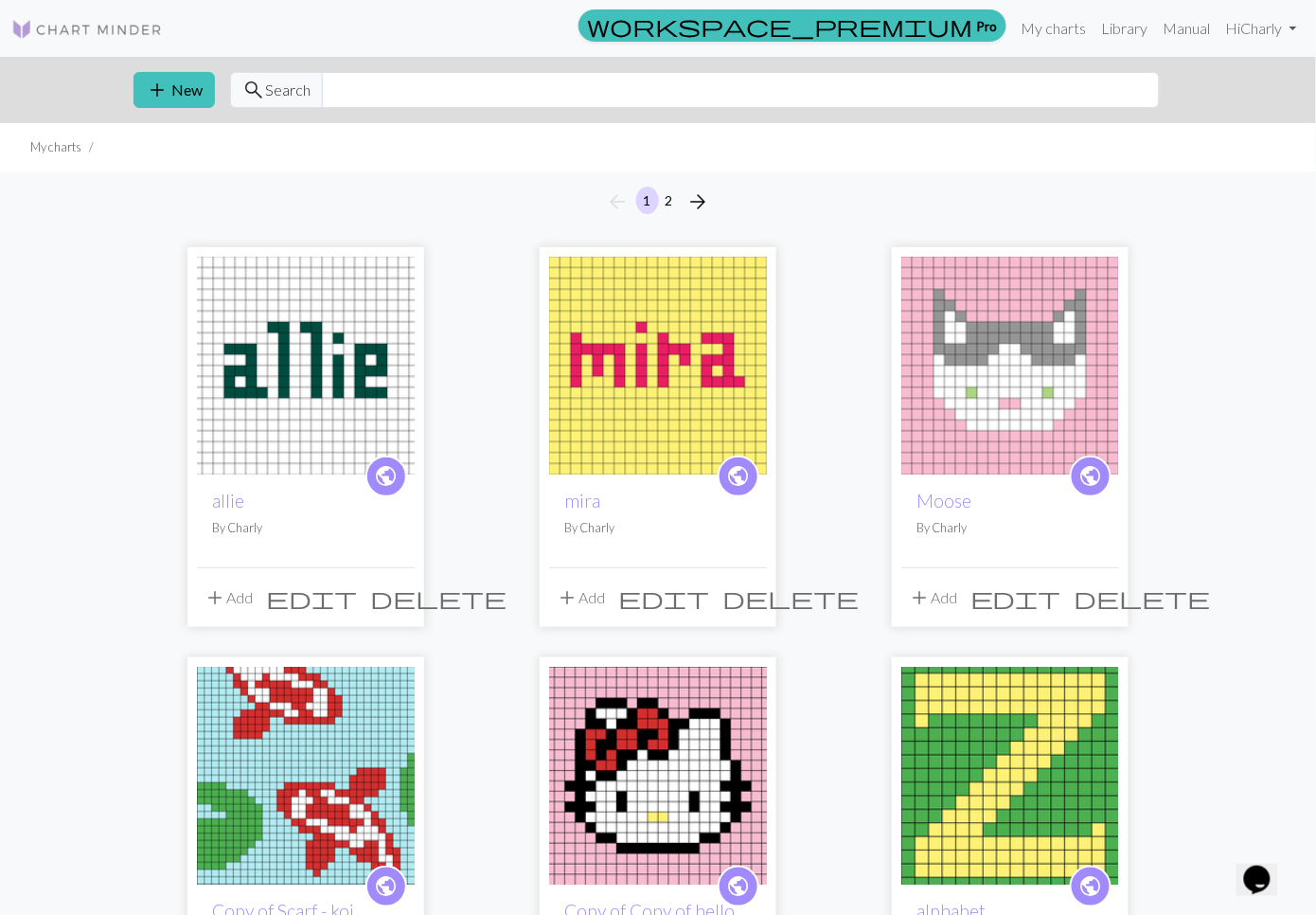 click on "By   Charly" at bounding box center (658, 528) 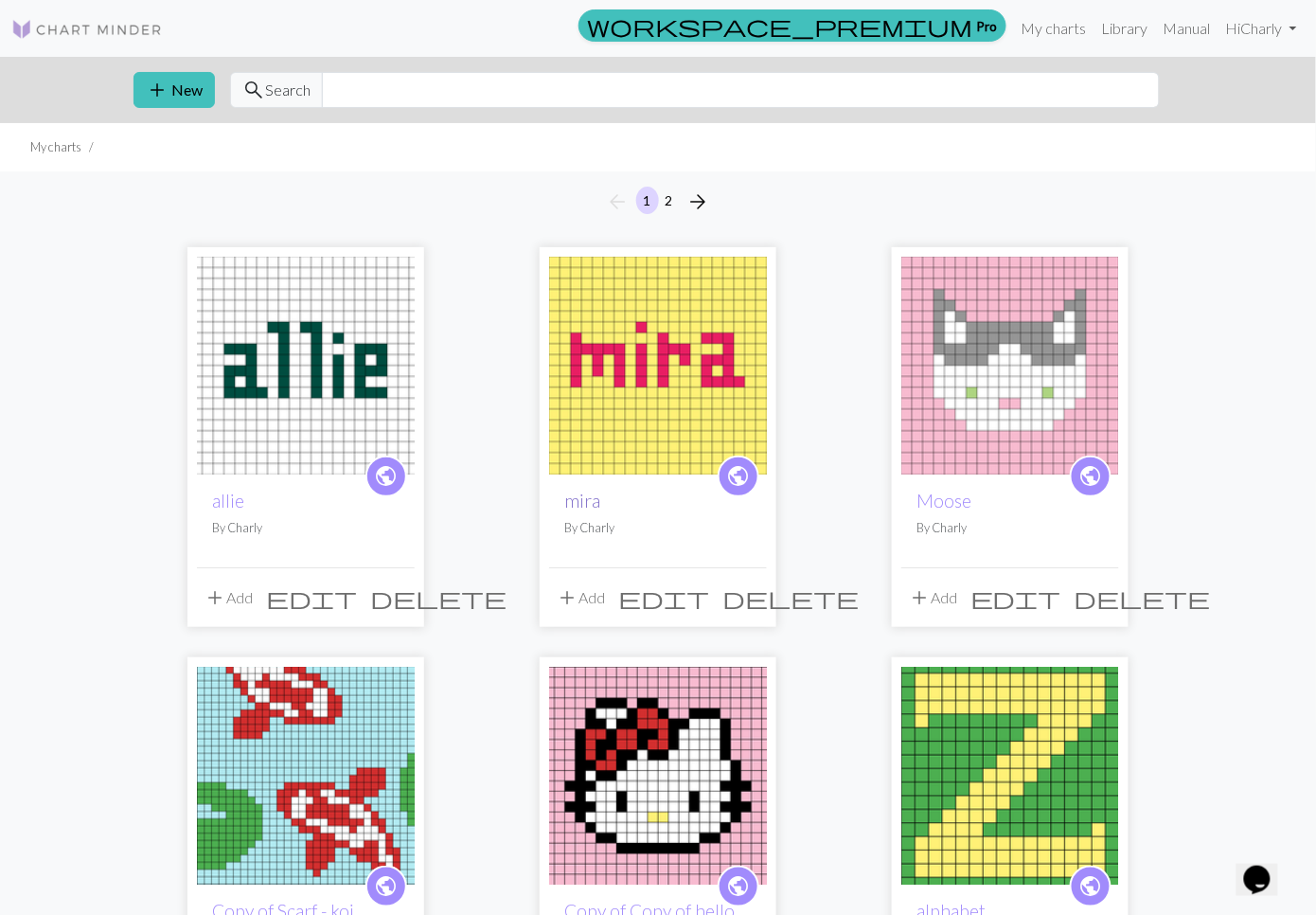 click on "mira" at bounding box center [582, 500] 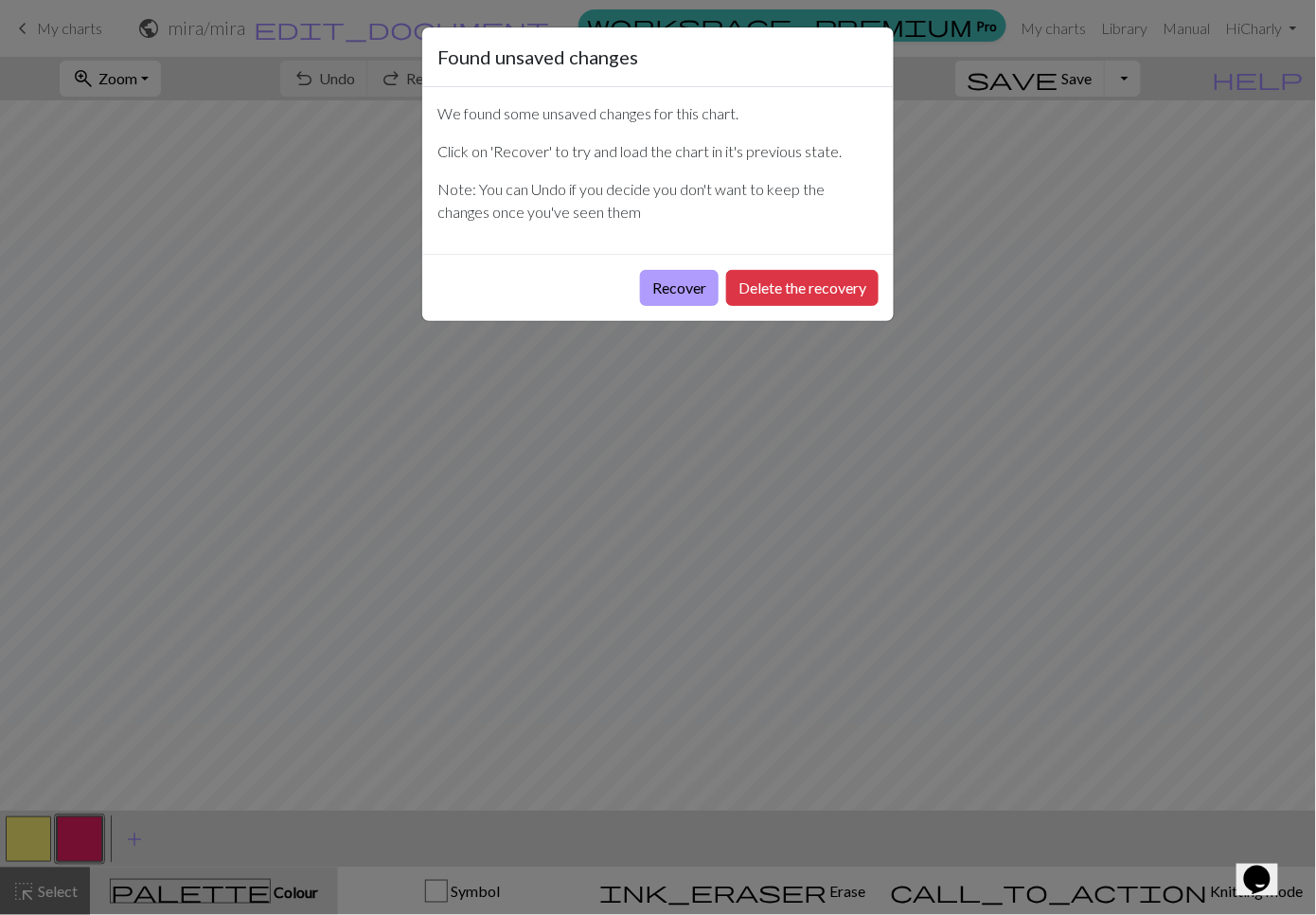 click on "Recover" at bounding box center (679, 288) 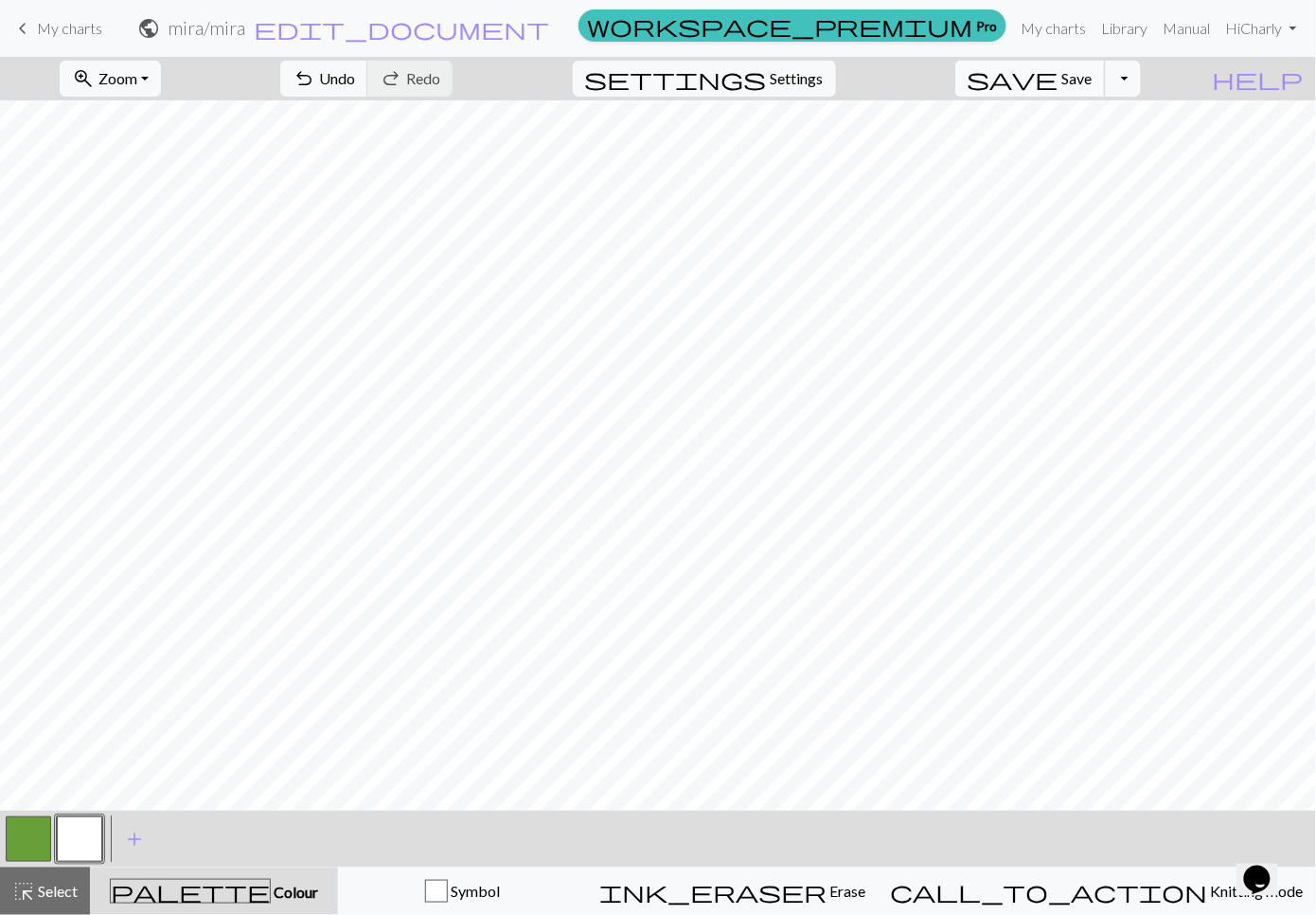 click on "save Save Save" at bounding box center (1030, 79) 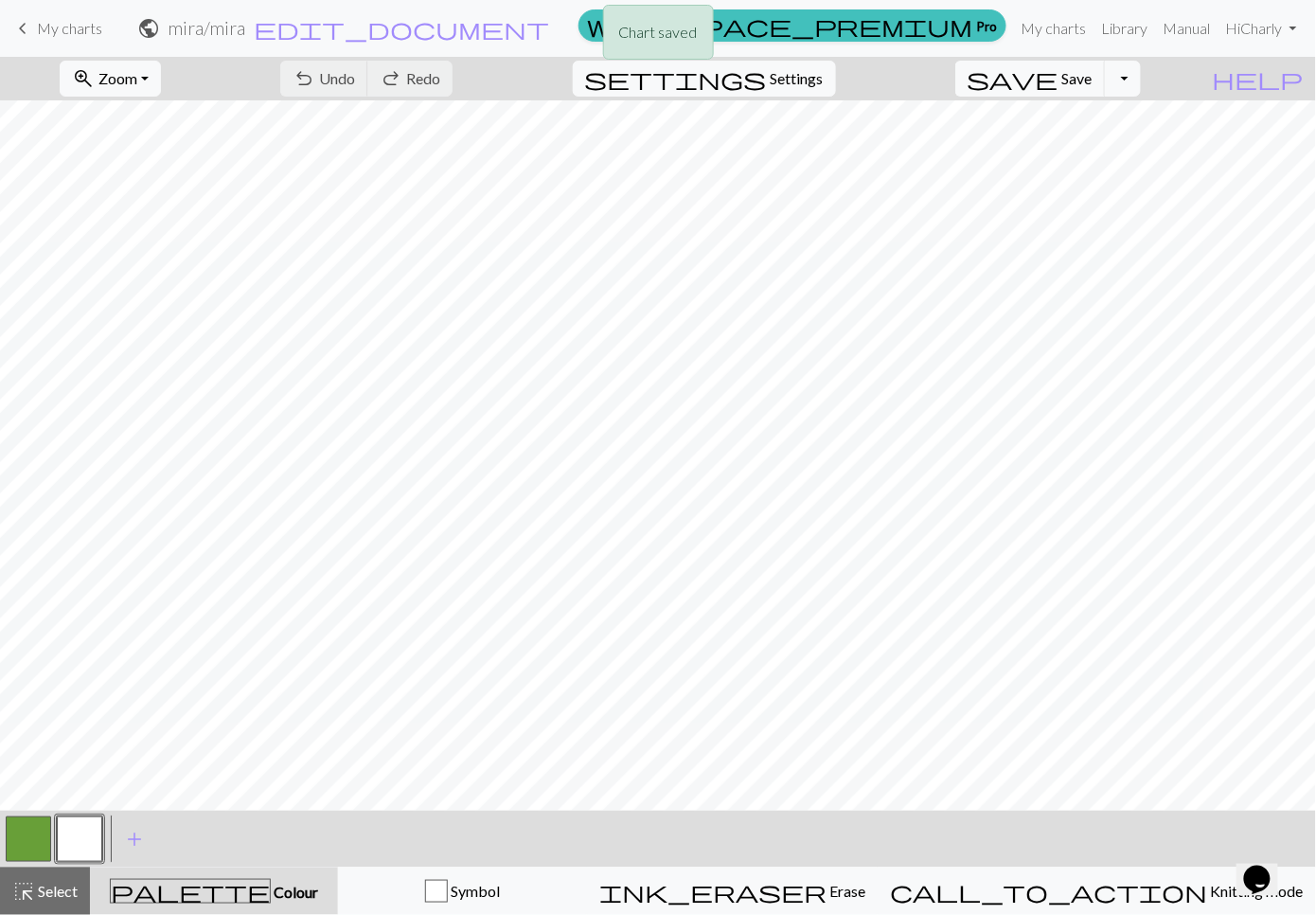 click on "Chart saved" at bounding box center (658, 37) 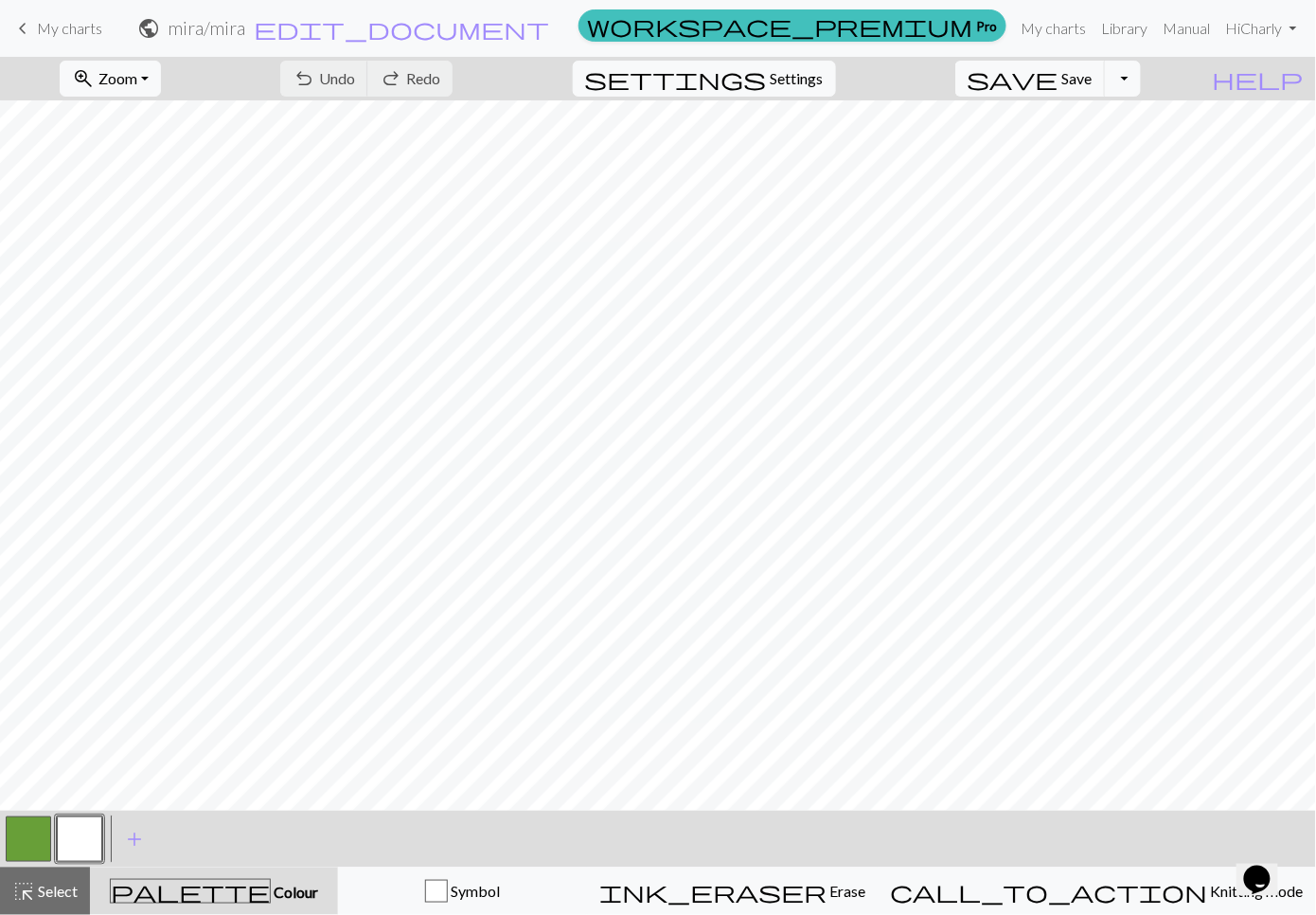 click on "My charts" at bounding box center [69, 27] 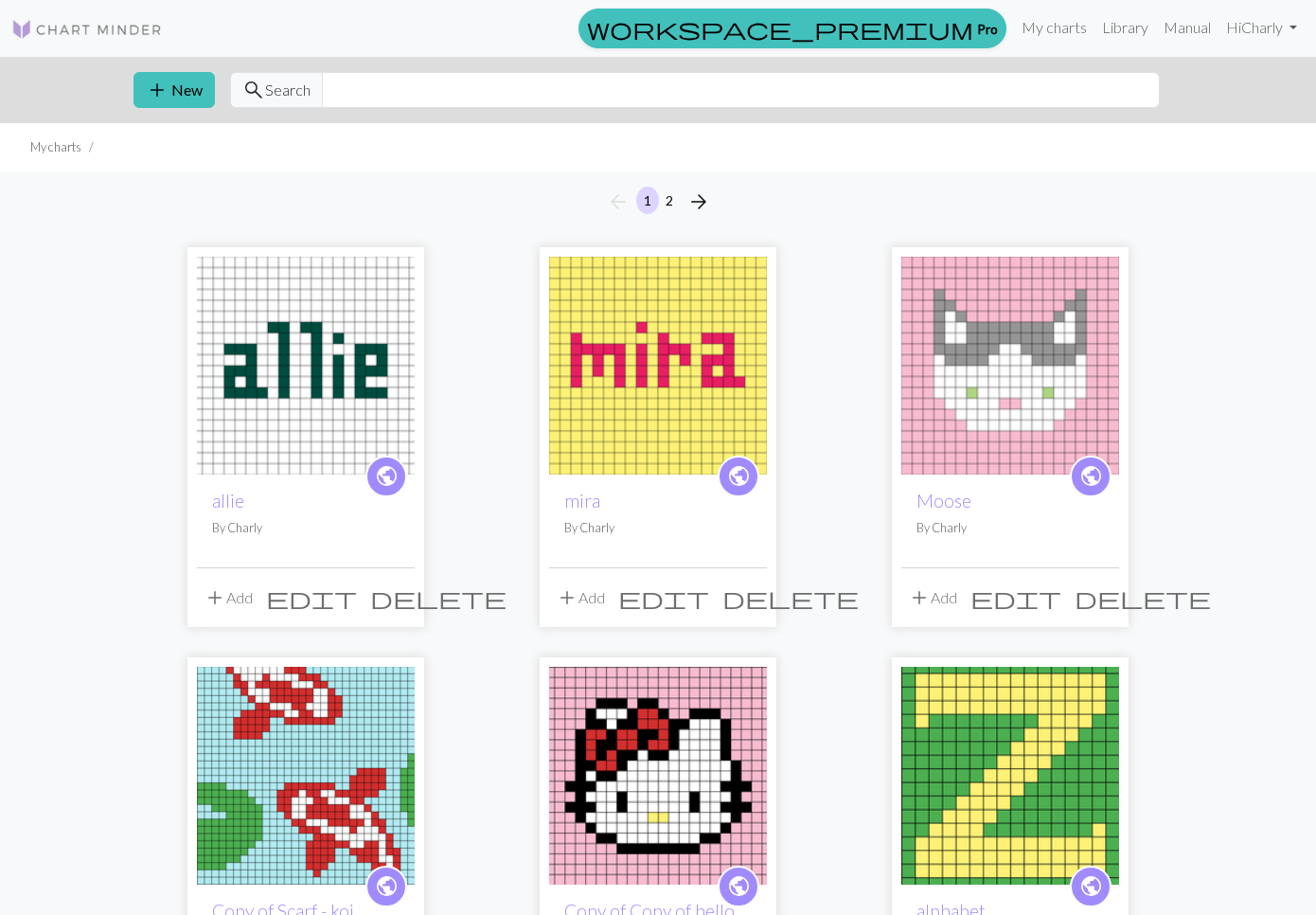 scroll, scrollTop: 0, scrollLeft: 0, axis: both 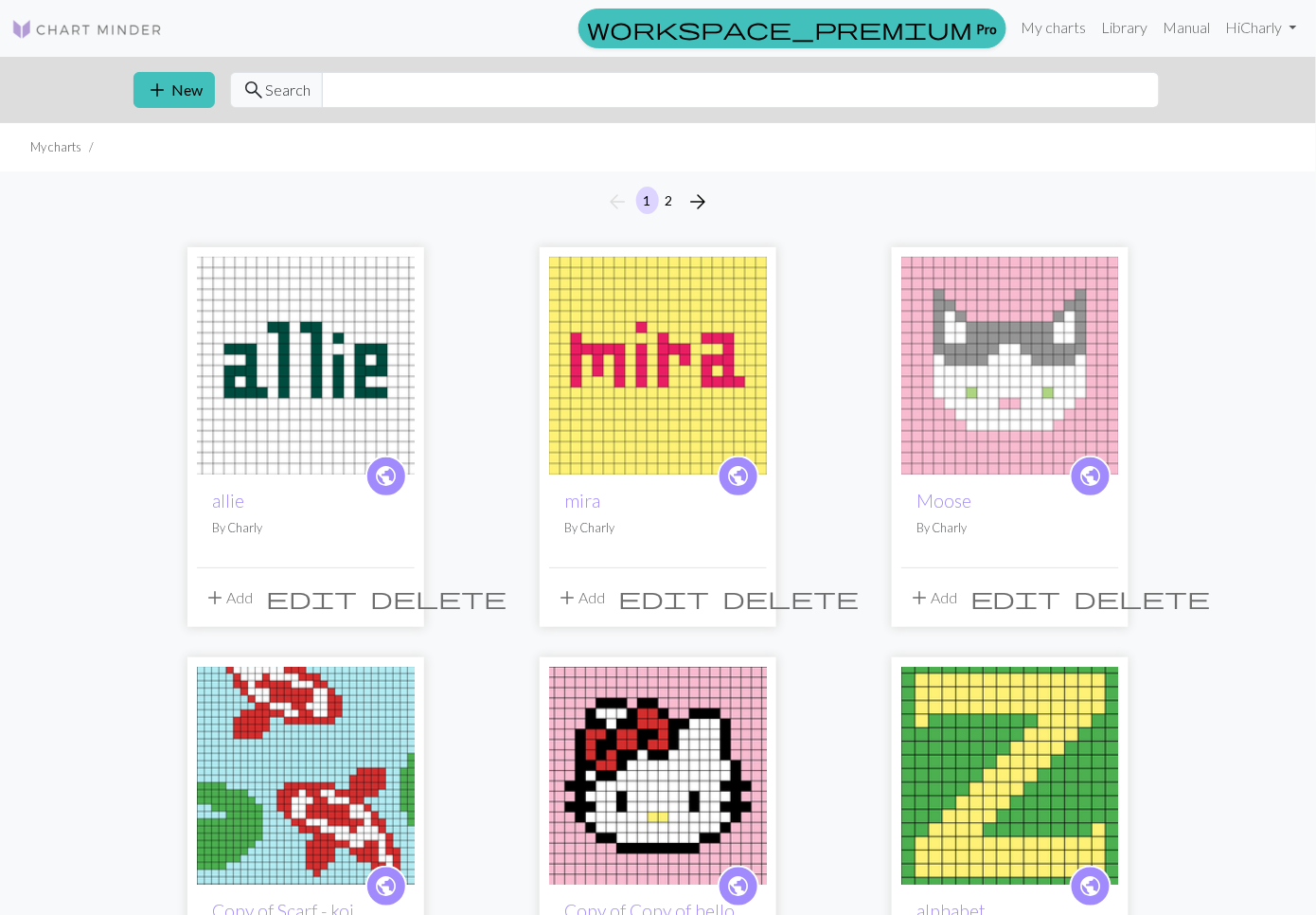 click on "edit" at bounding box center [311, 598] 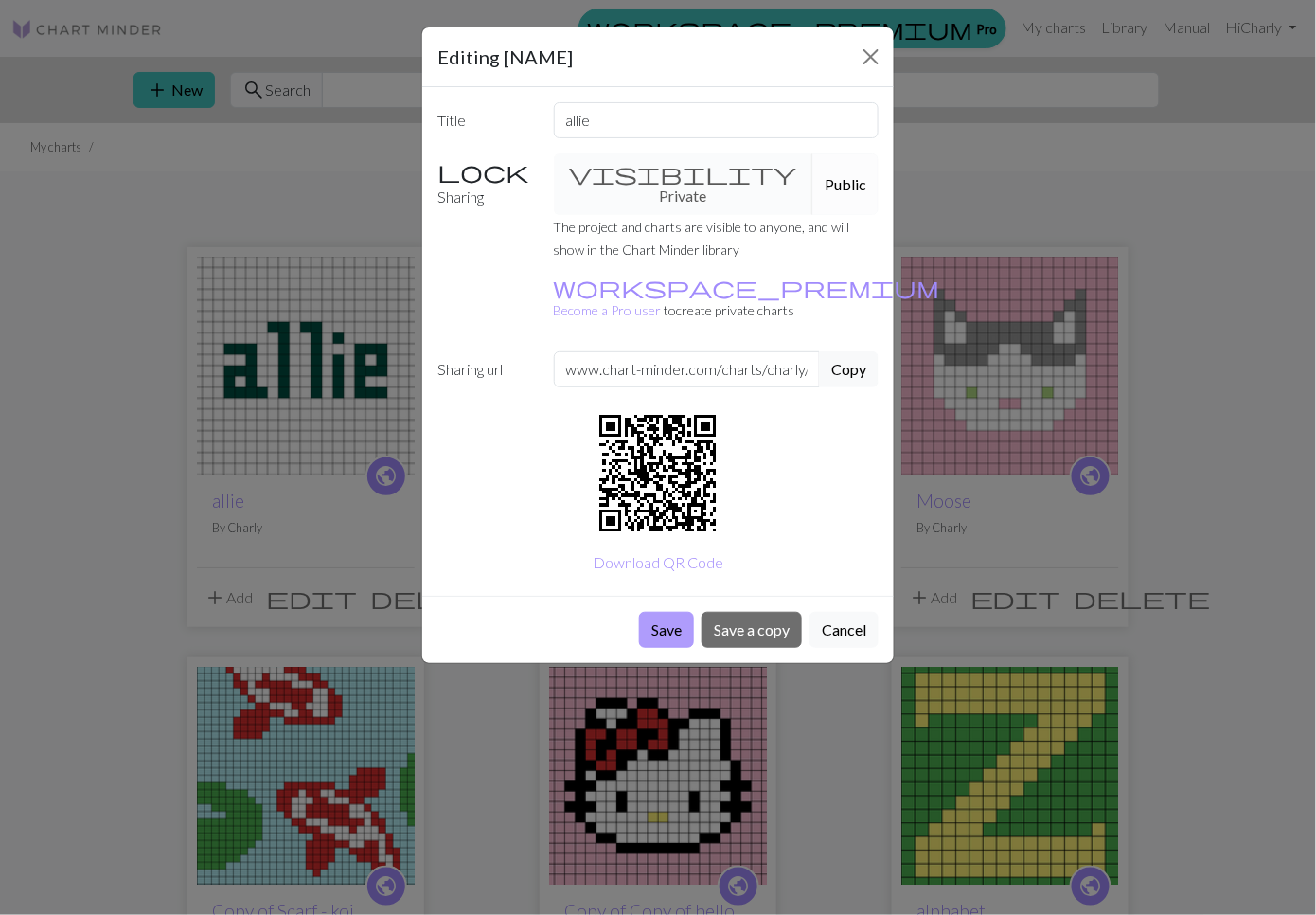 click on "Save" at bounding box center (667, 630) 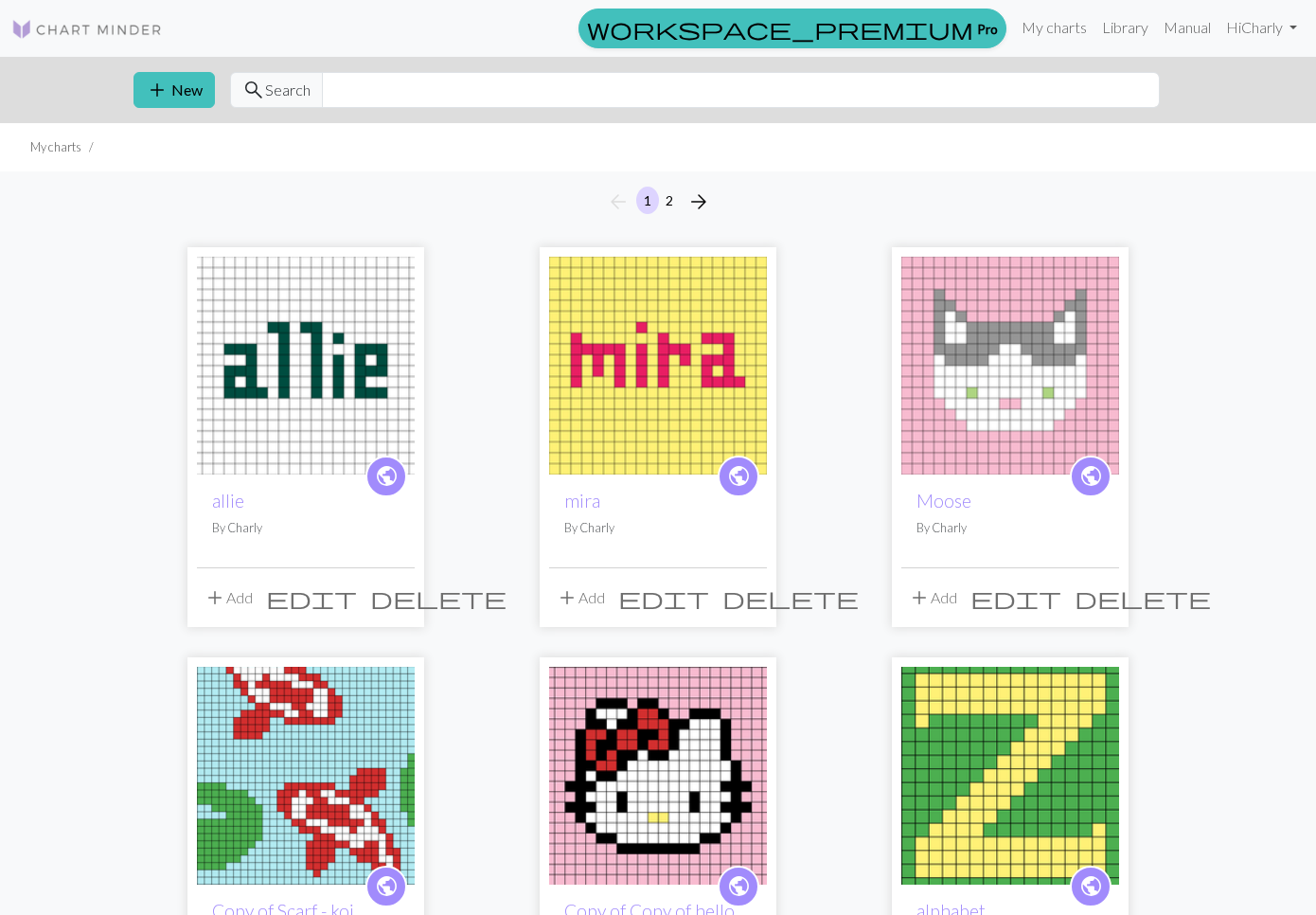 scroll, scrollTop: 0, scrollLeft: 0, axis: both 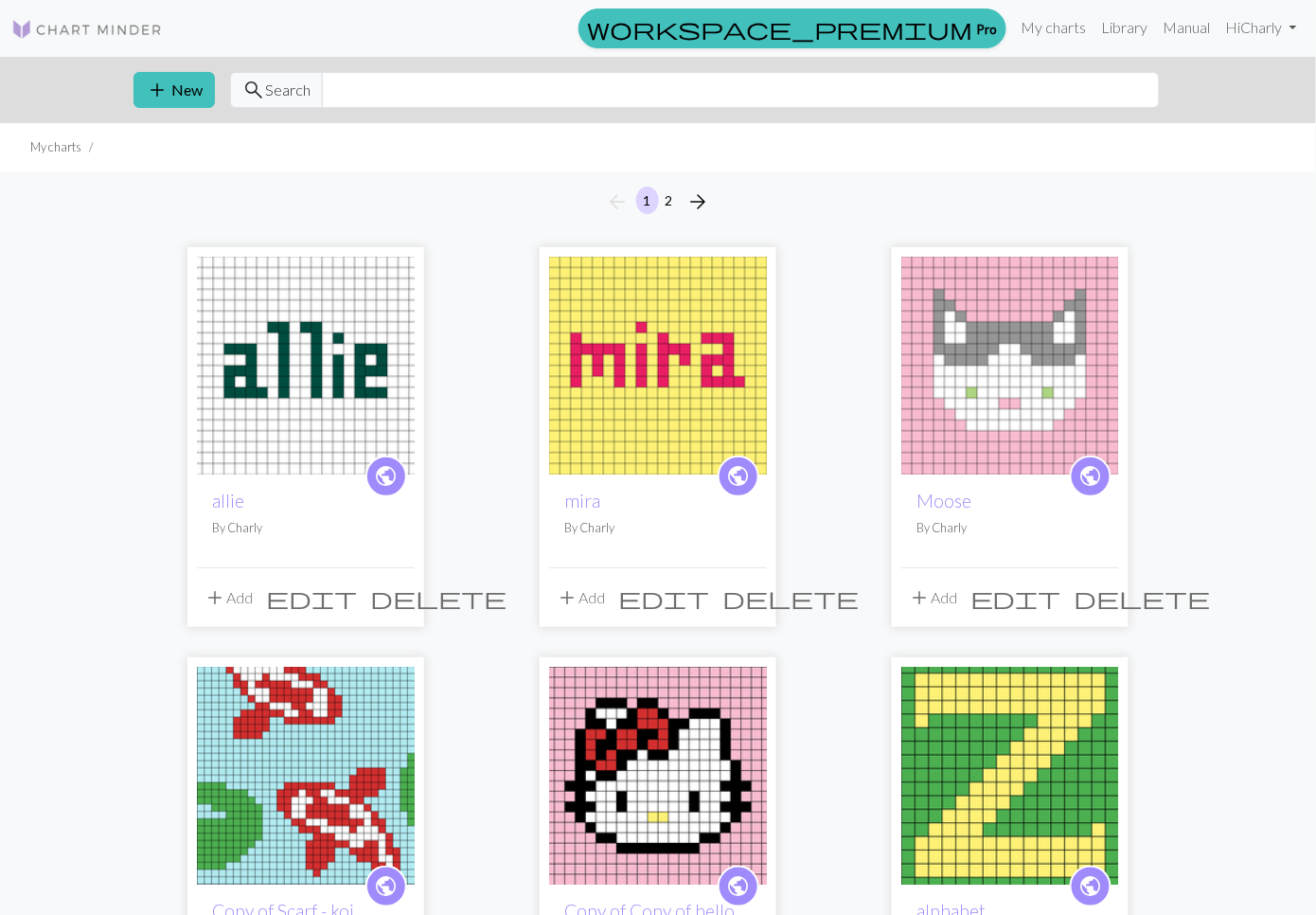 click at bounding box center [306, 366] 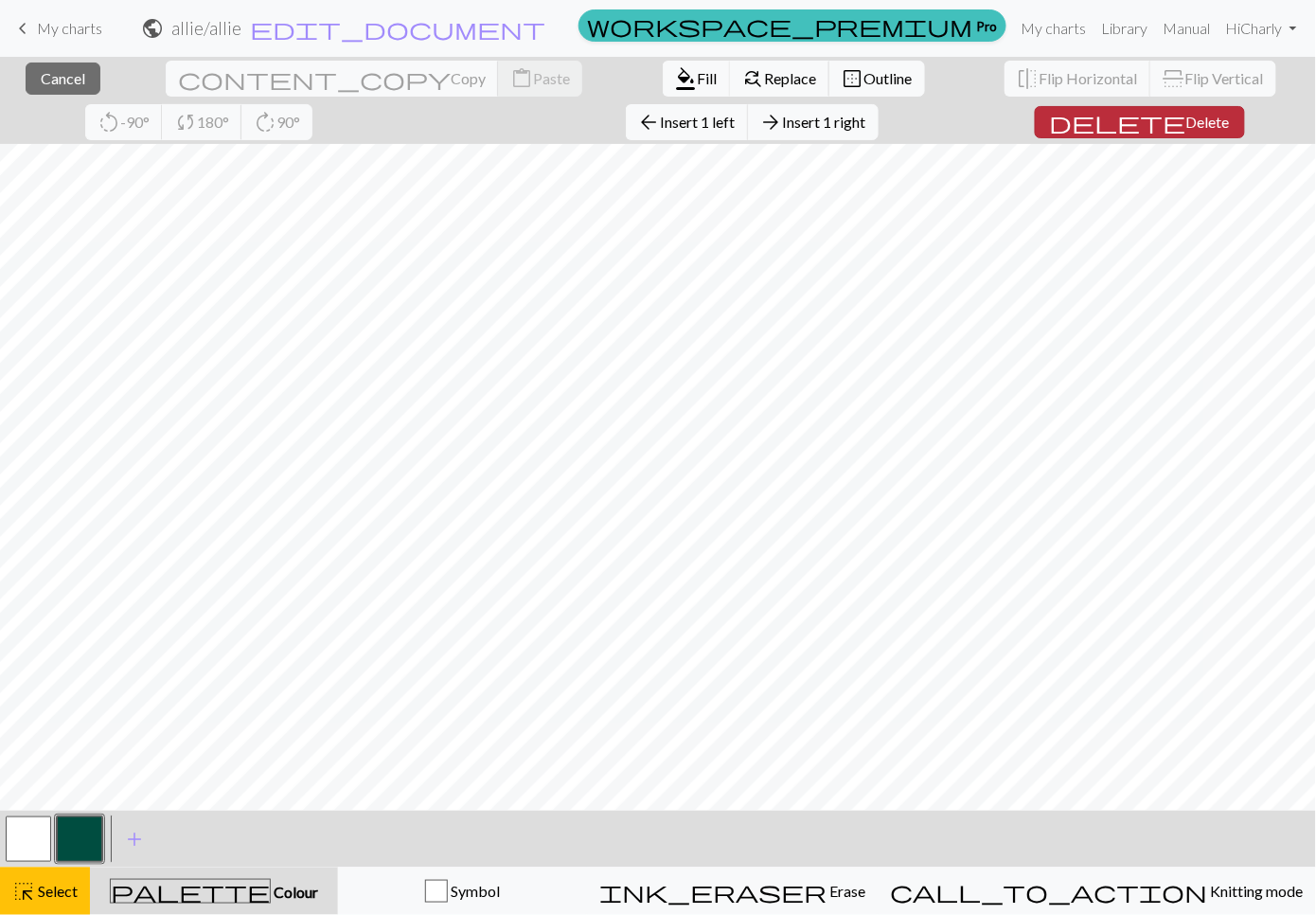 click on "Delete" at bounding box center (1208, 121) 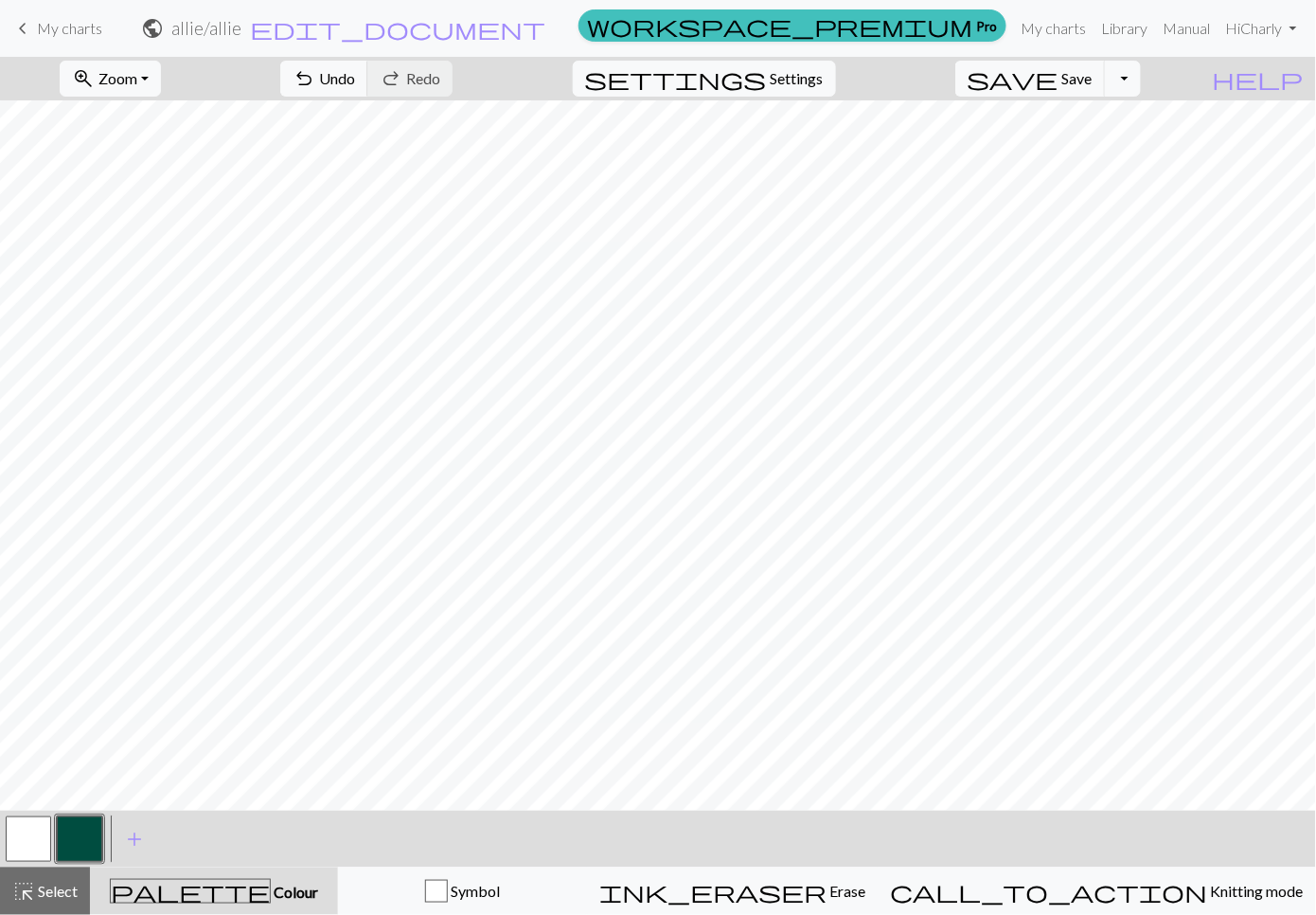 click at bounding box center (28, 839) 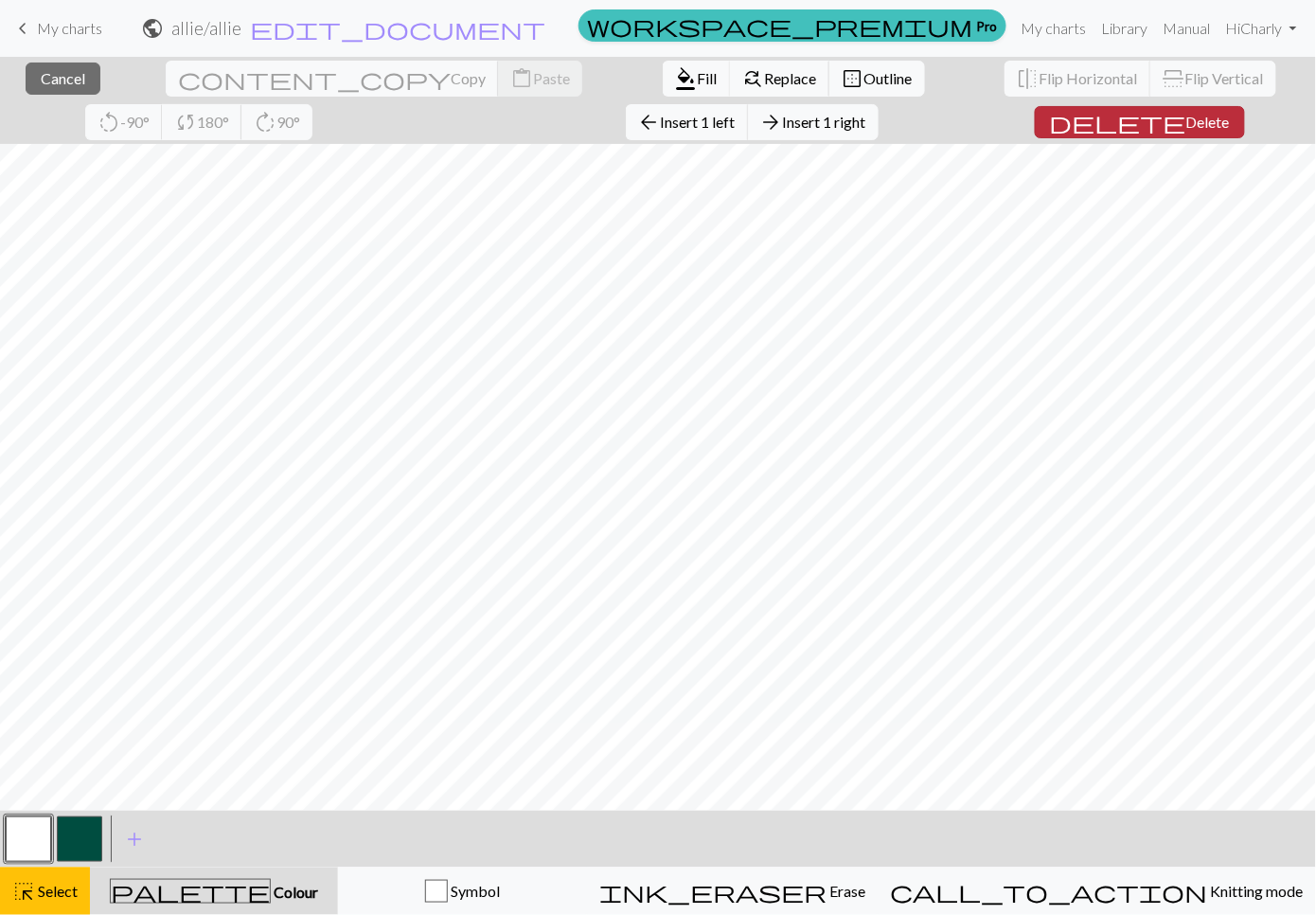 click on "delete  Delete" at bounding box center [1140, 122] 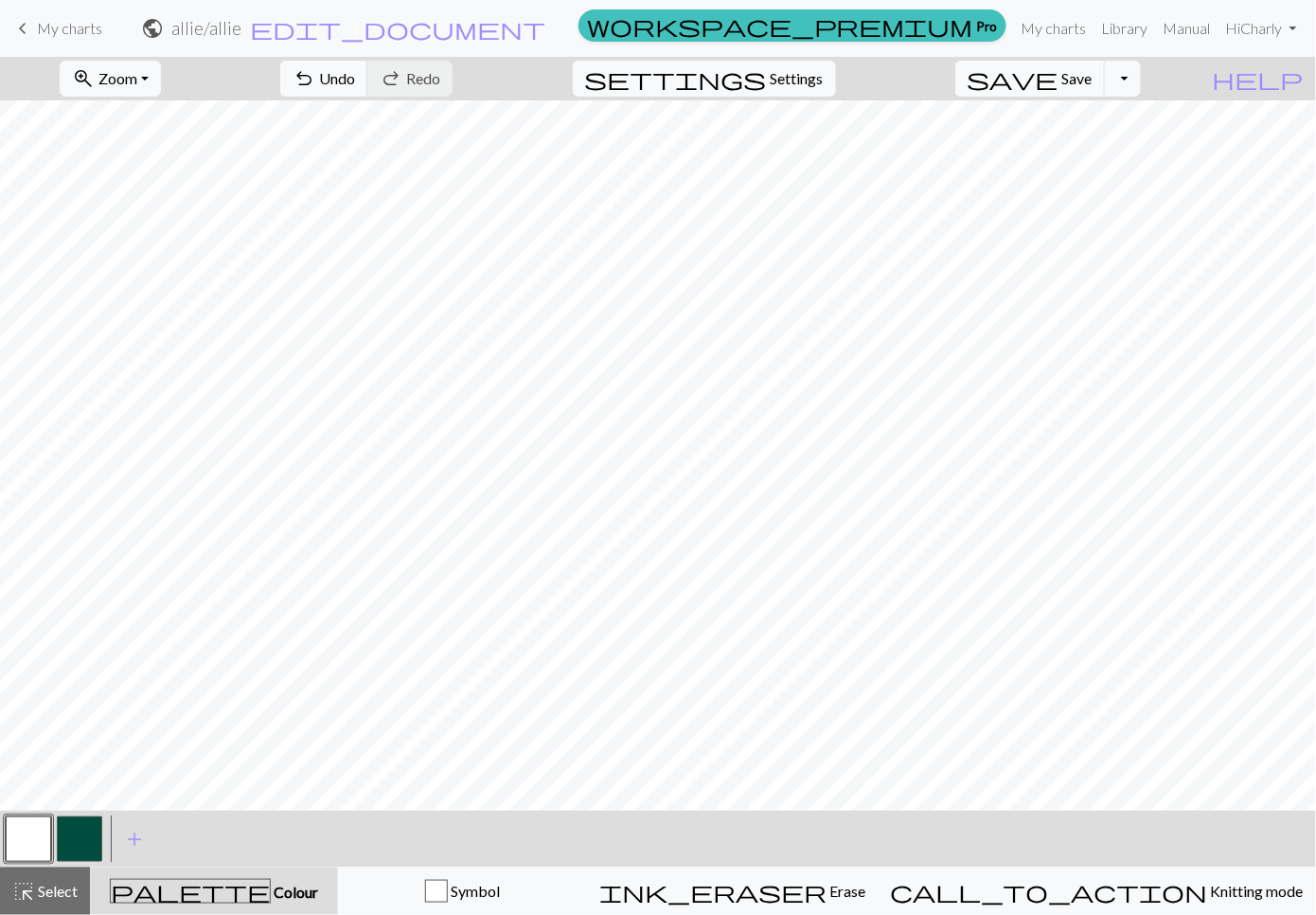 click on "My charts" at bounding box center [69, 27] 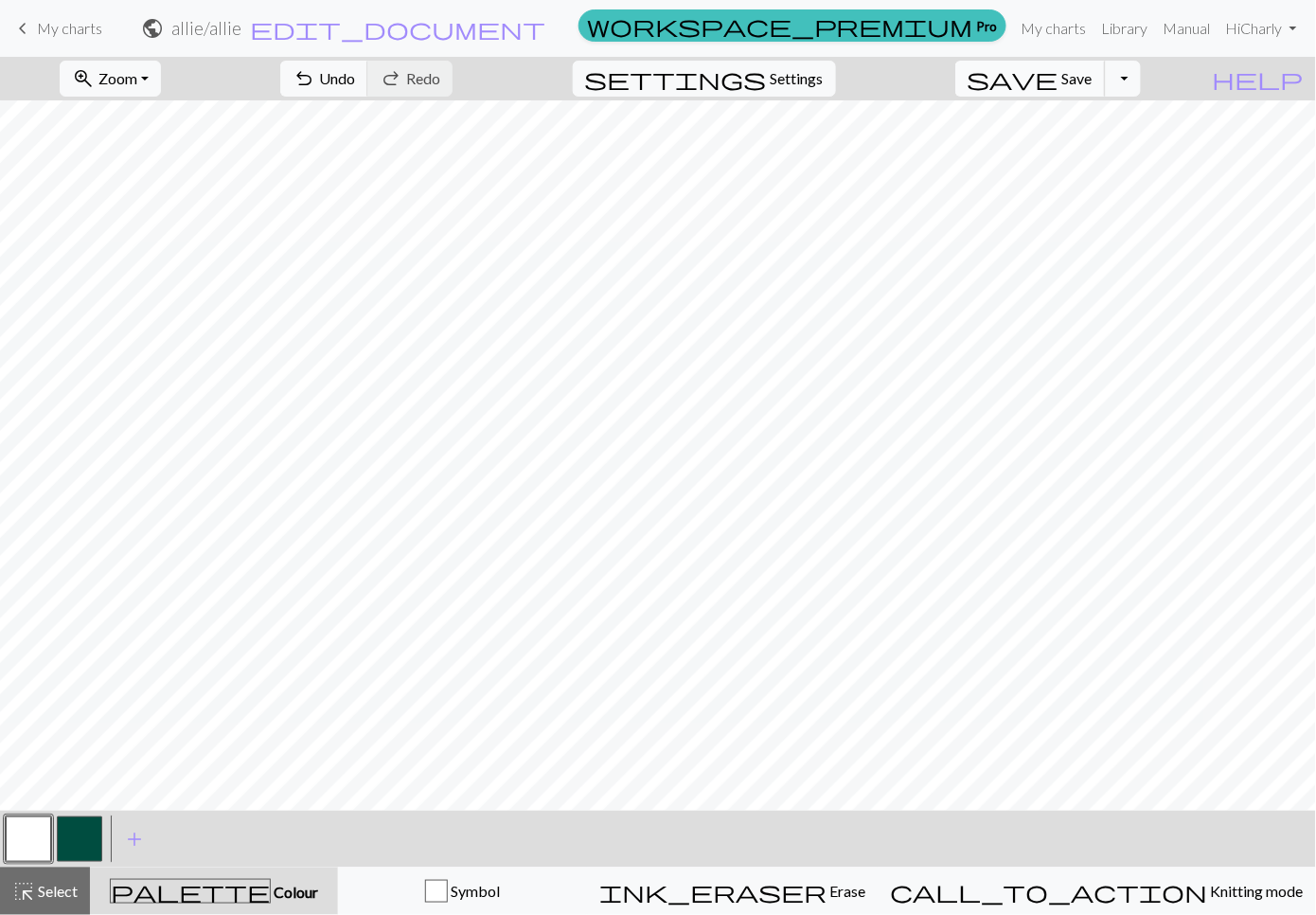 click on "save Save Save" at bounding box center [1030, 79] 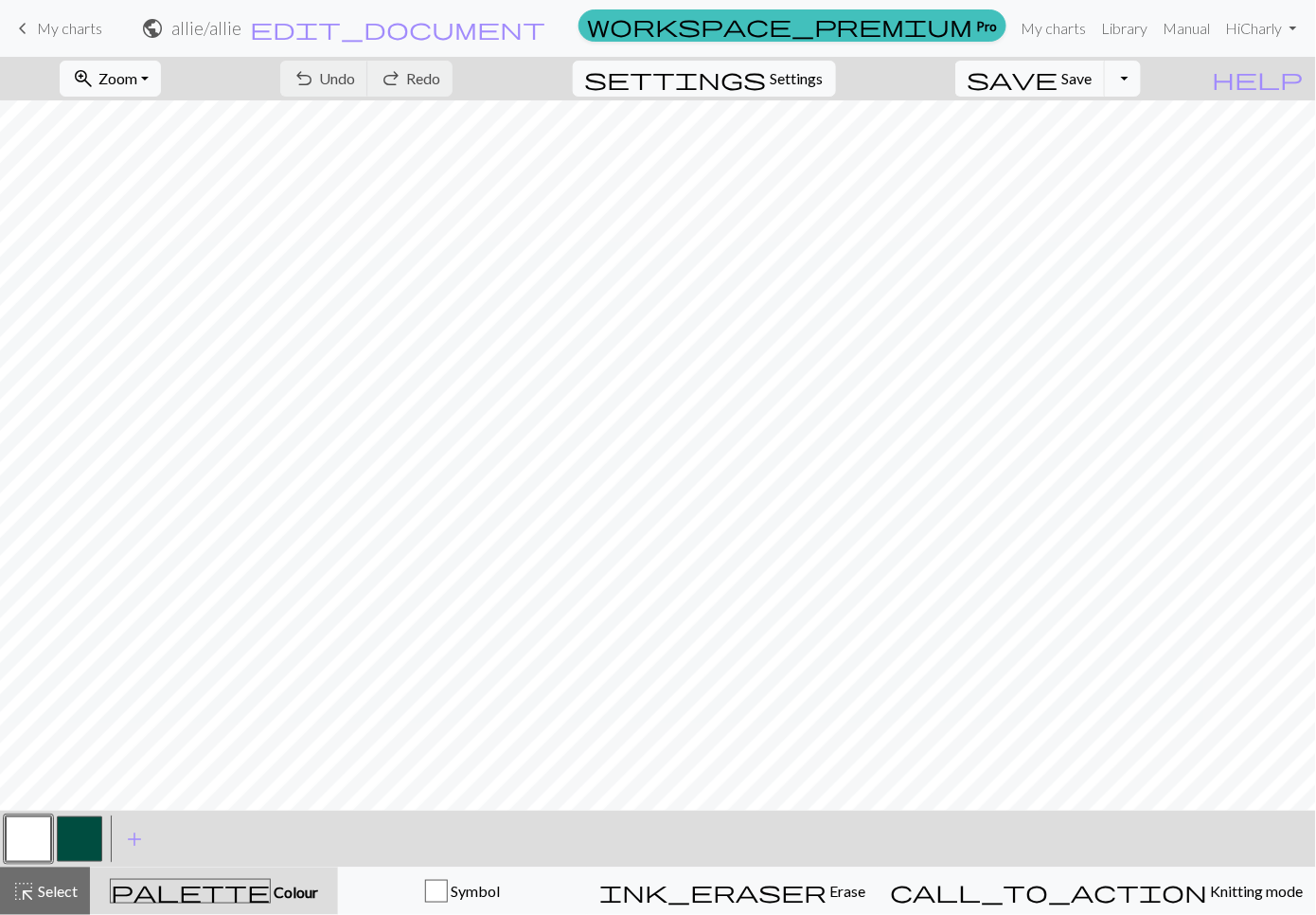 click on "Chart saved" at bounding box center (658, 37) 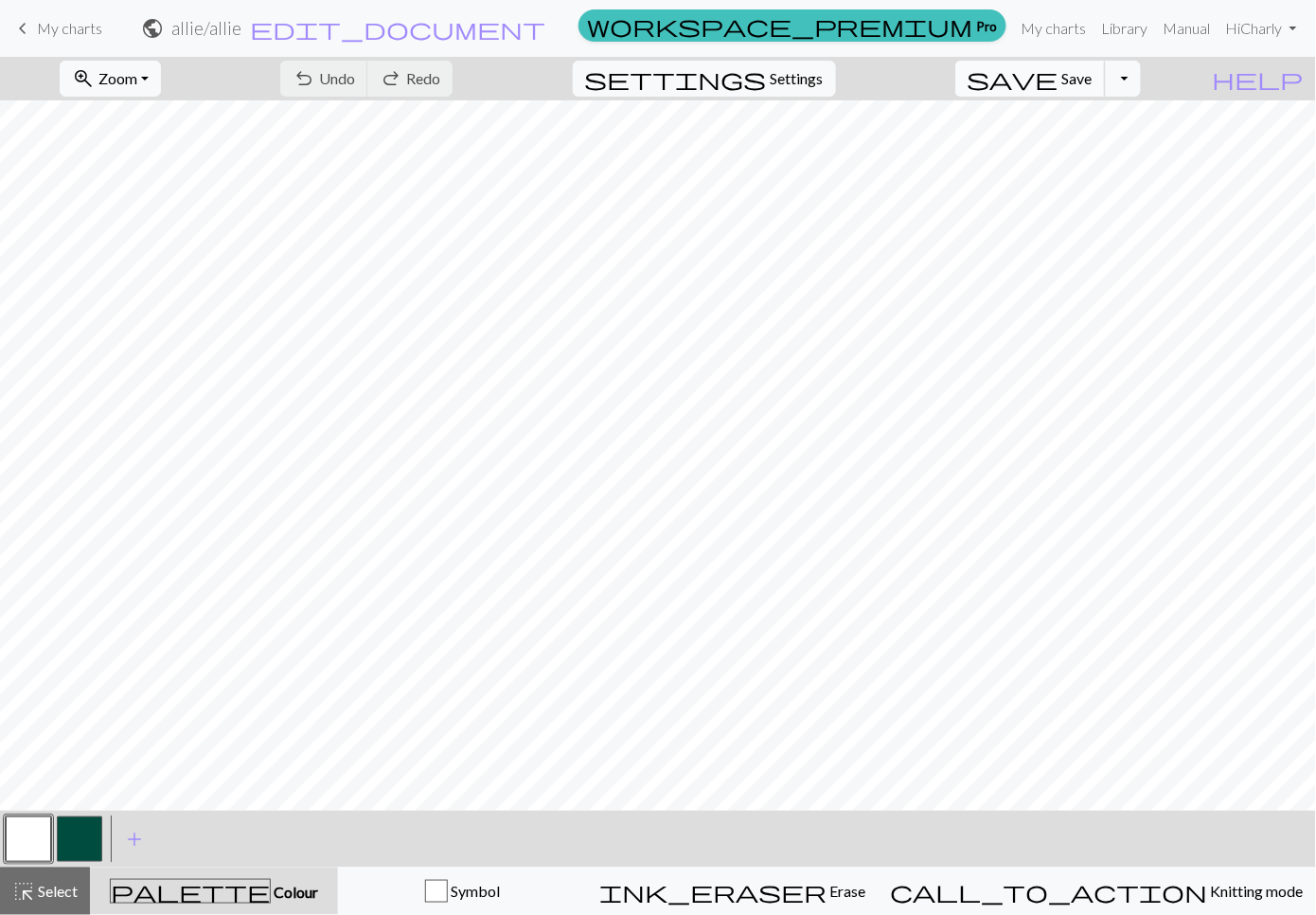 click on "save Save Save" at bounding box center (1030, 79) 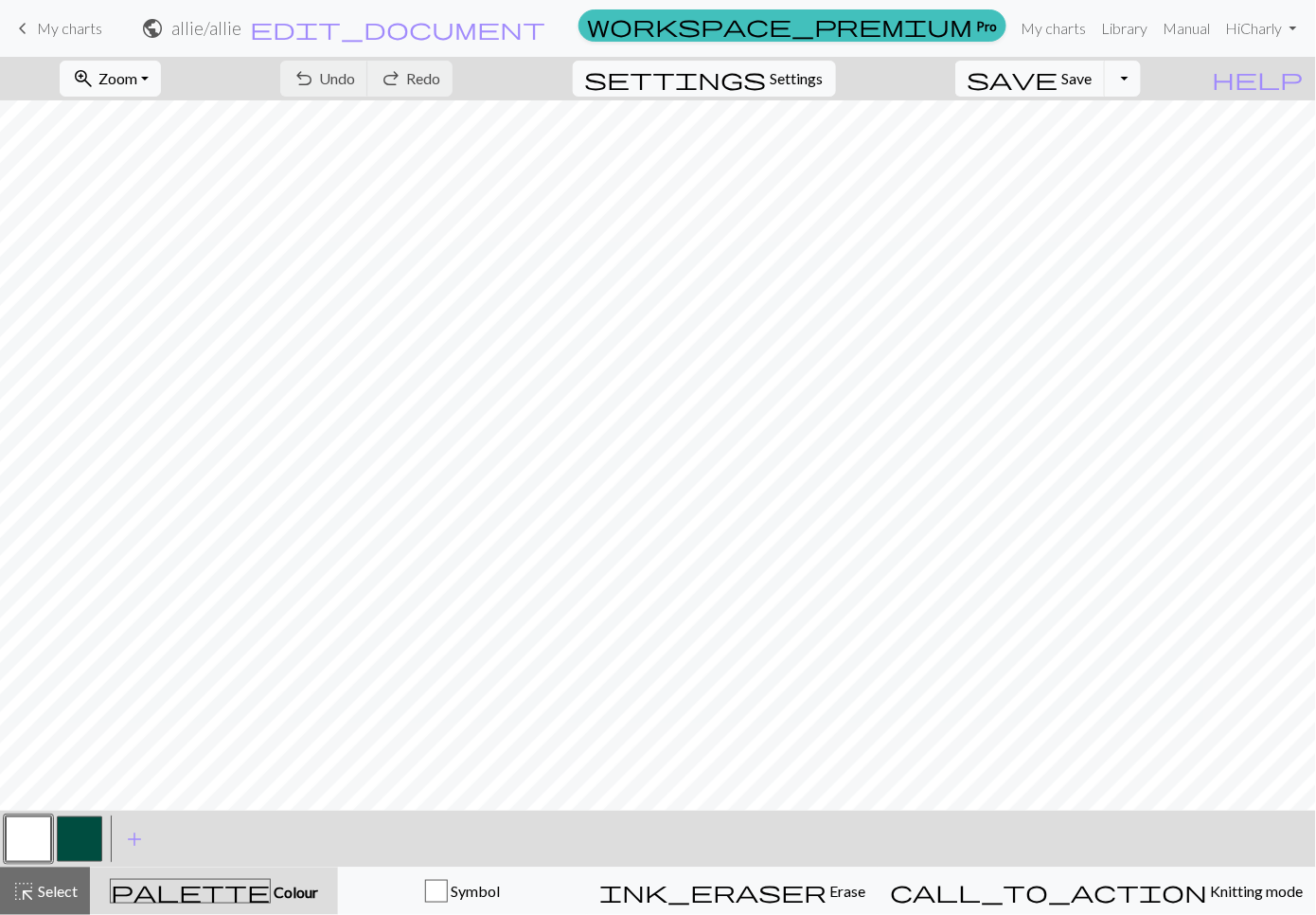 click on "keyboard_arrow_left" at bounding box center (23, 28) 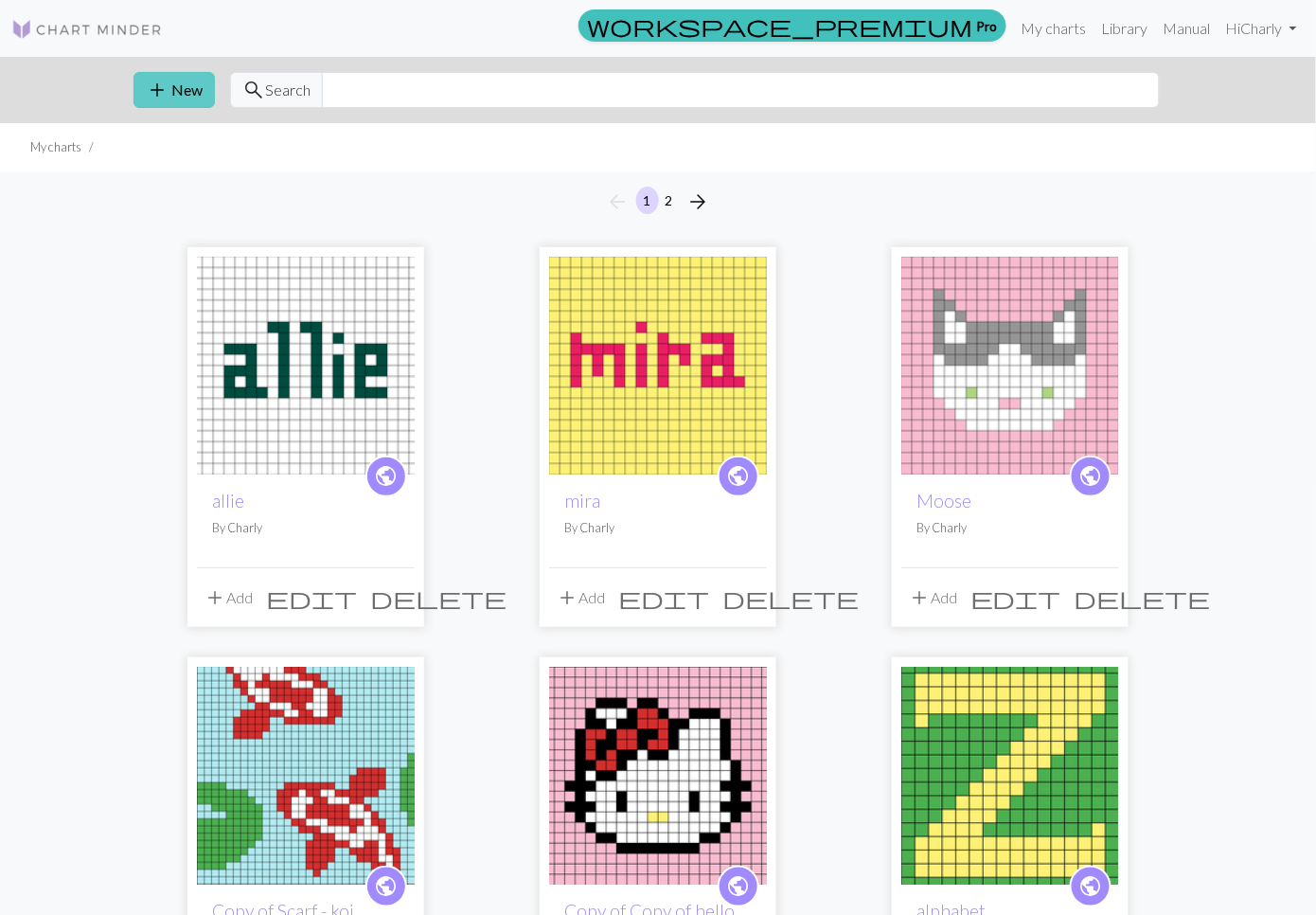click on "add" at bounding box center [157, 90] 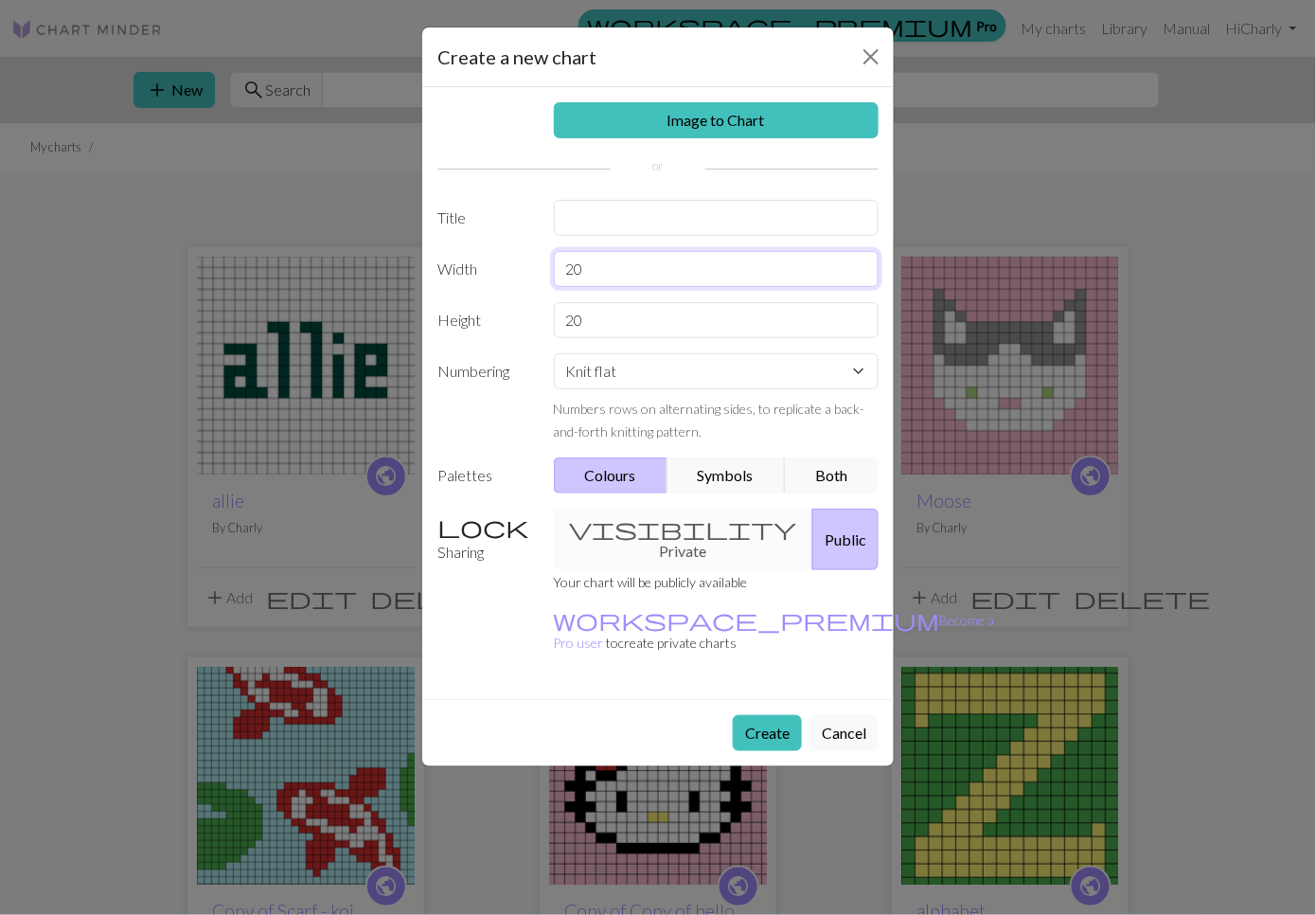 click on "20" at bounding box center (717, 269) 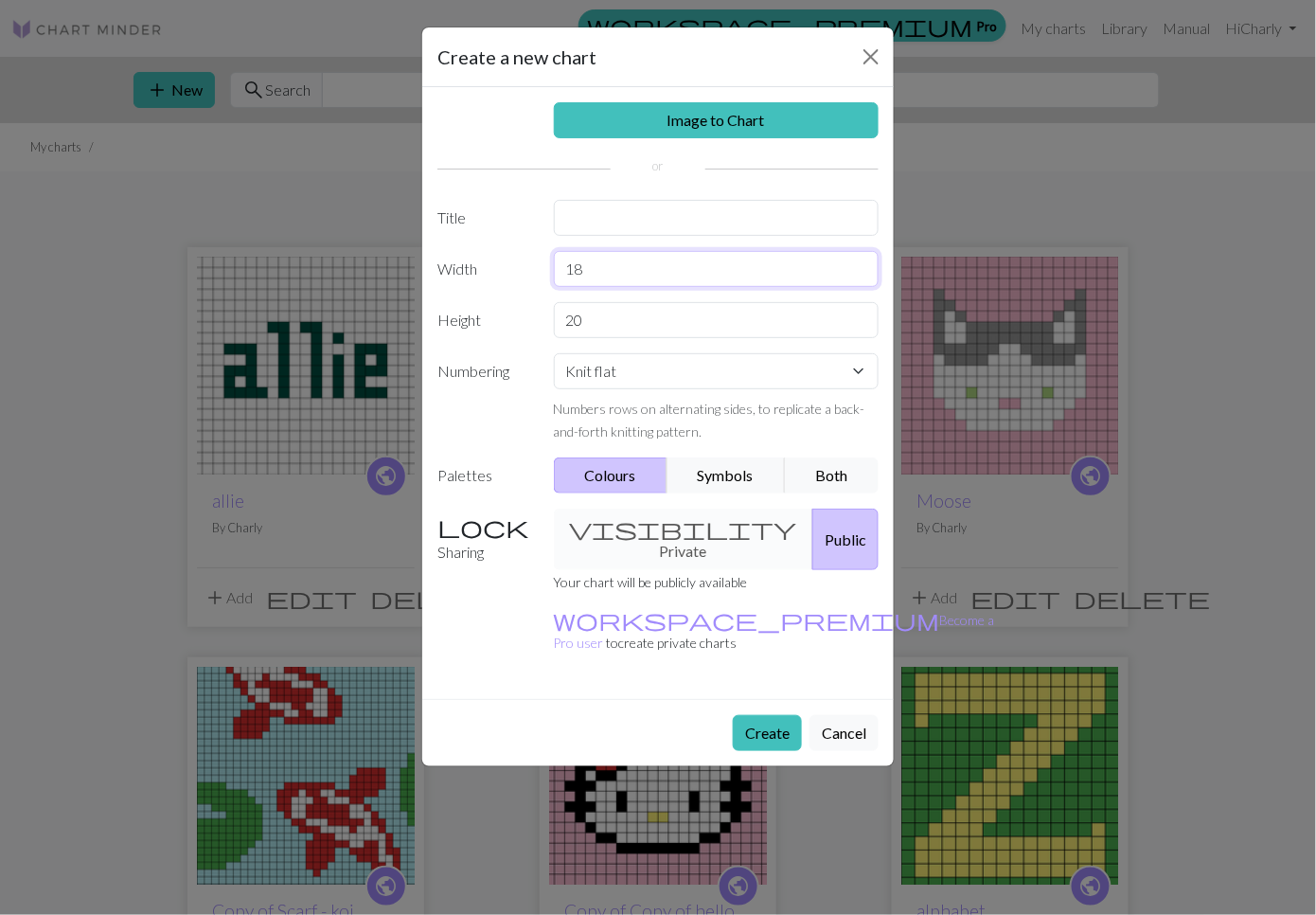 type on "18" 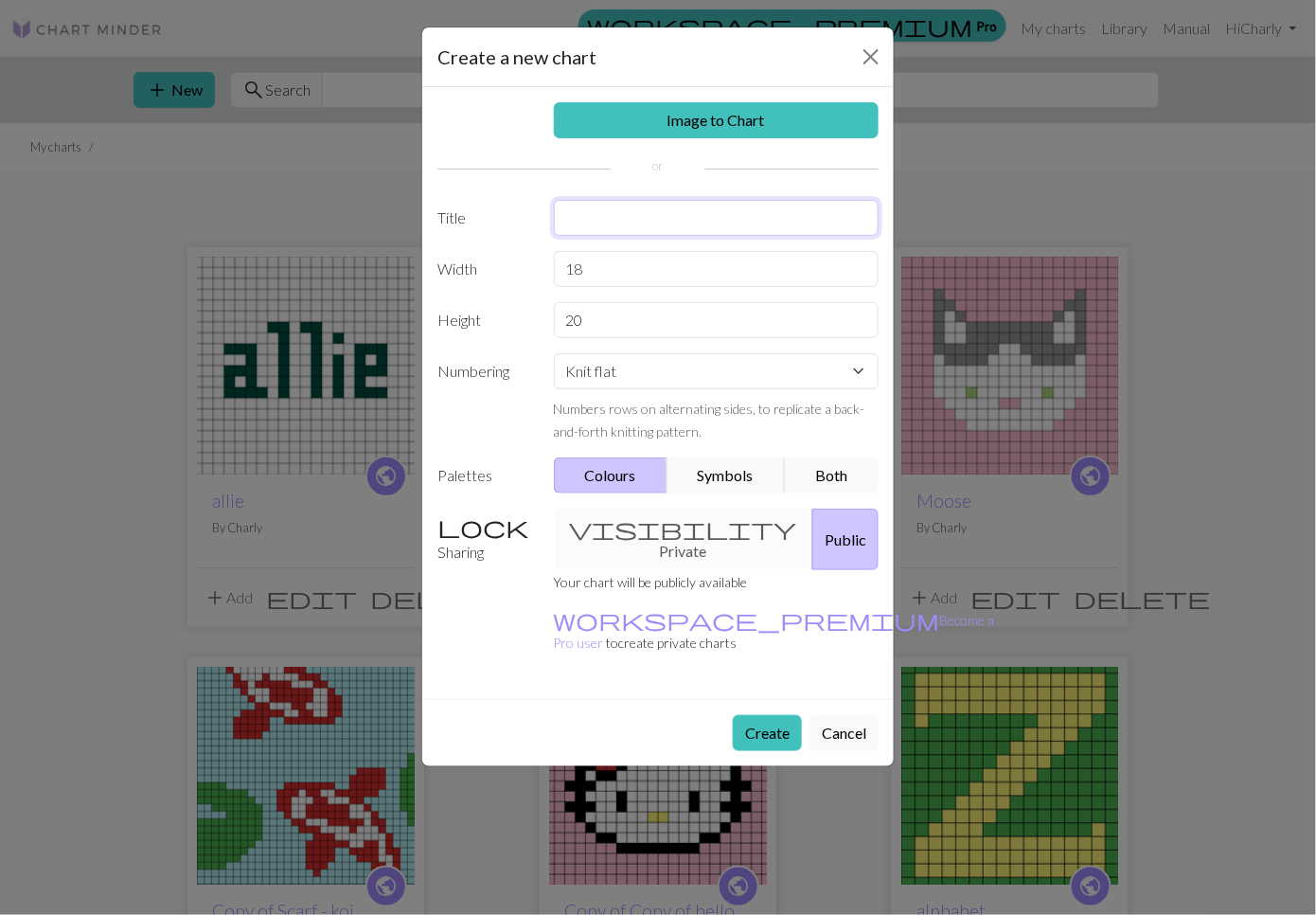 click at bounding box center (717, 218) 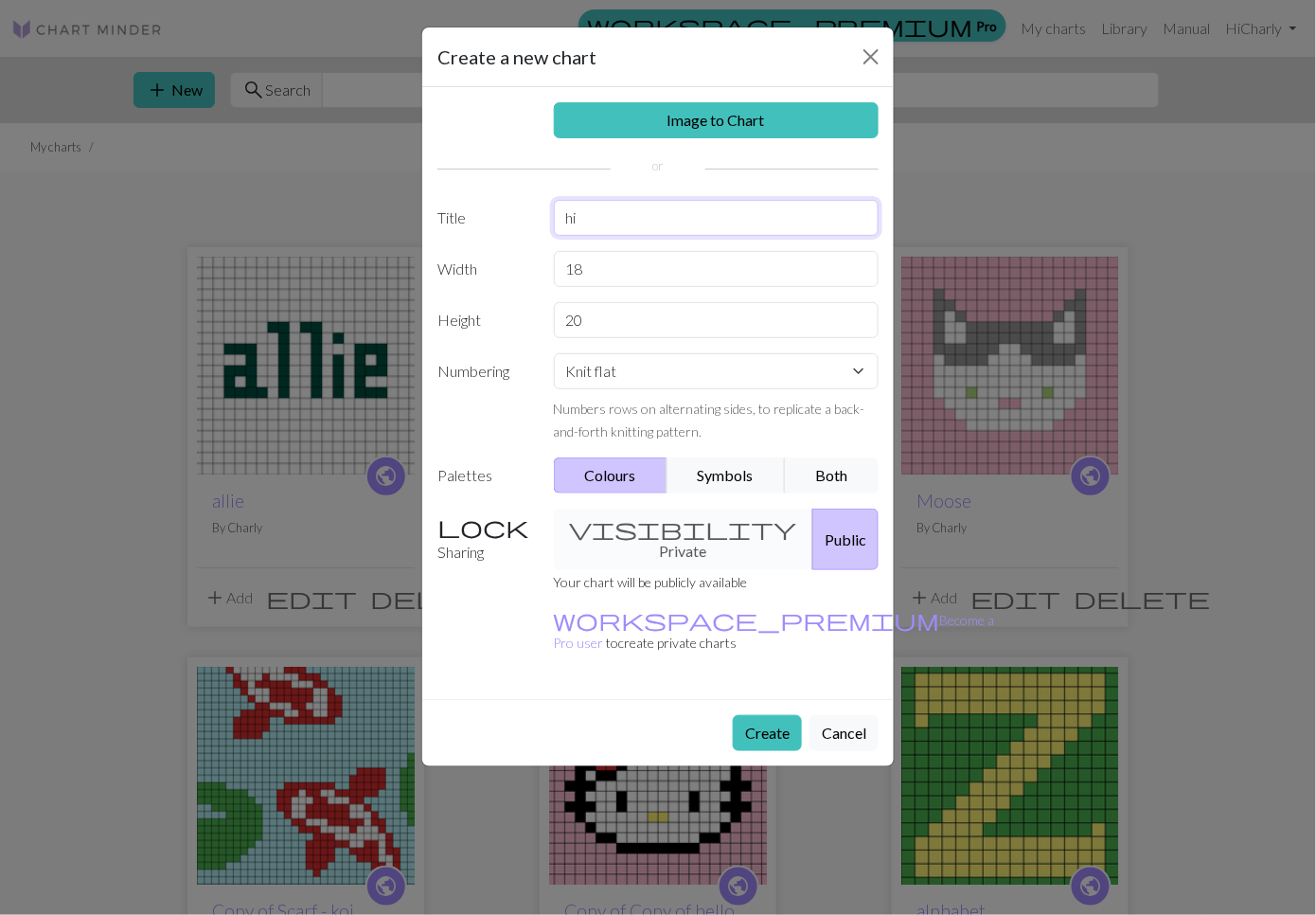 type on "h" 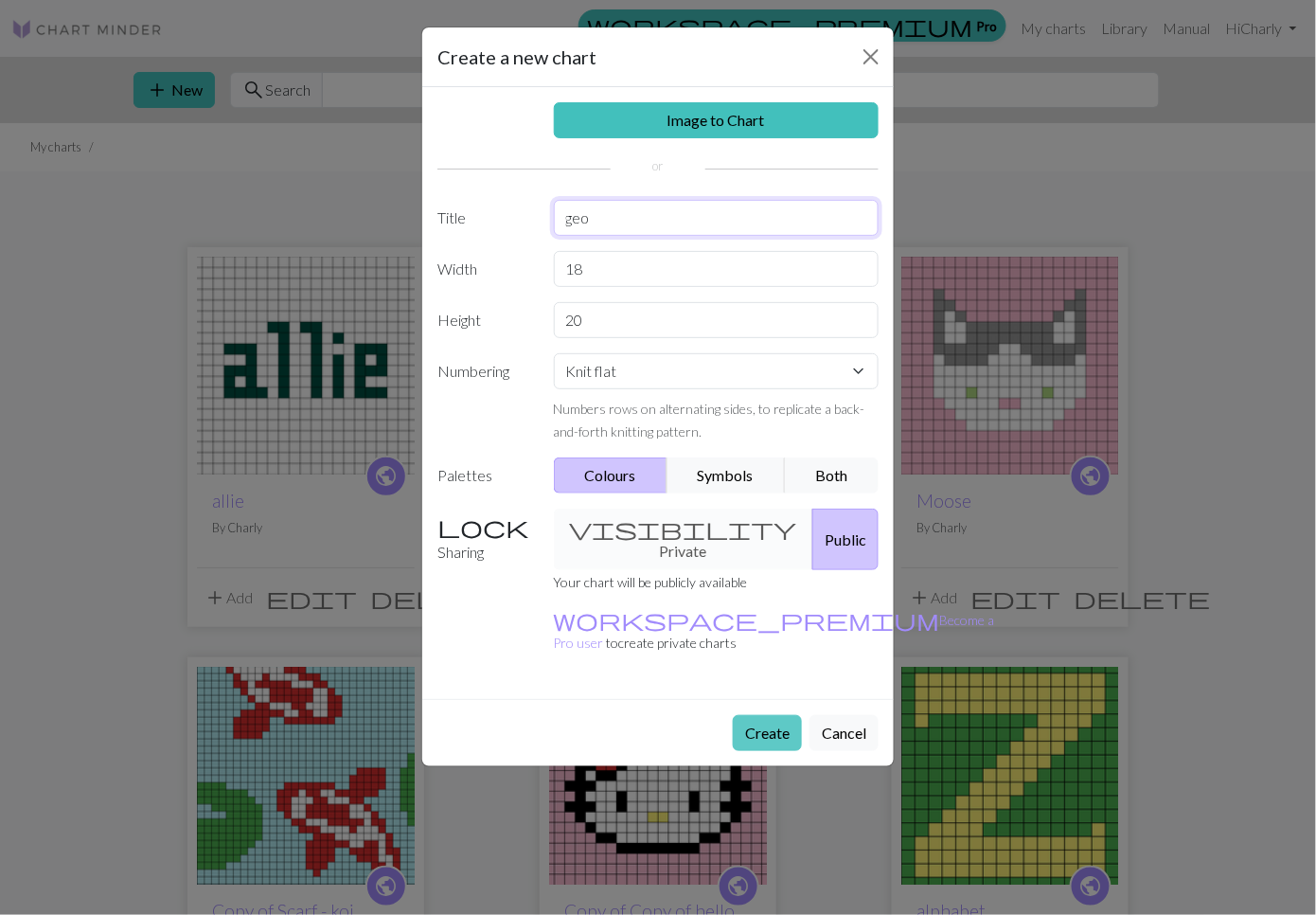 type on "geo" 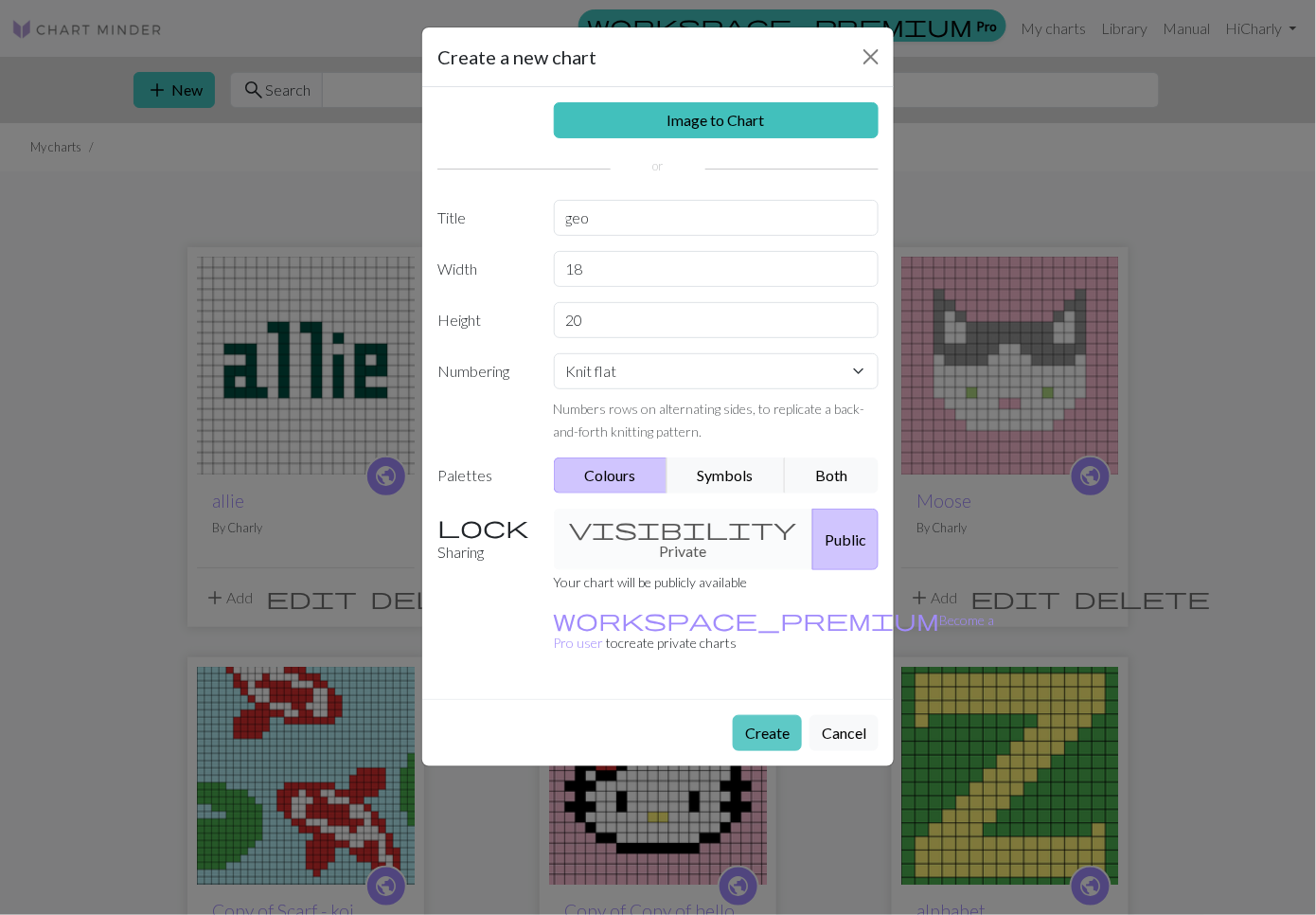 click on "Create" at bounding box center (767, 733) 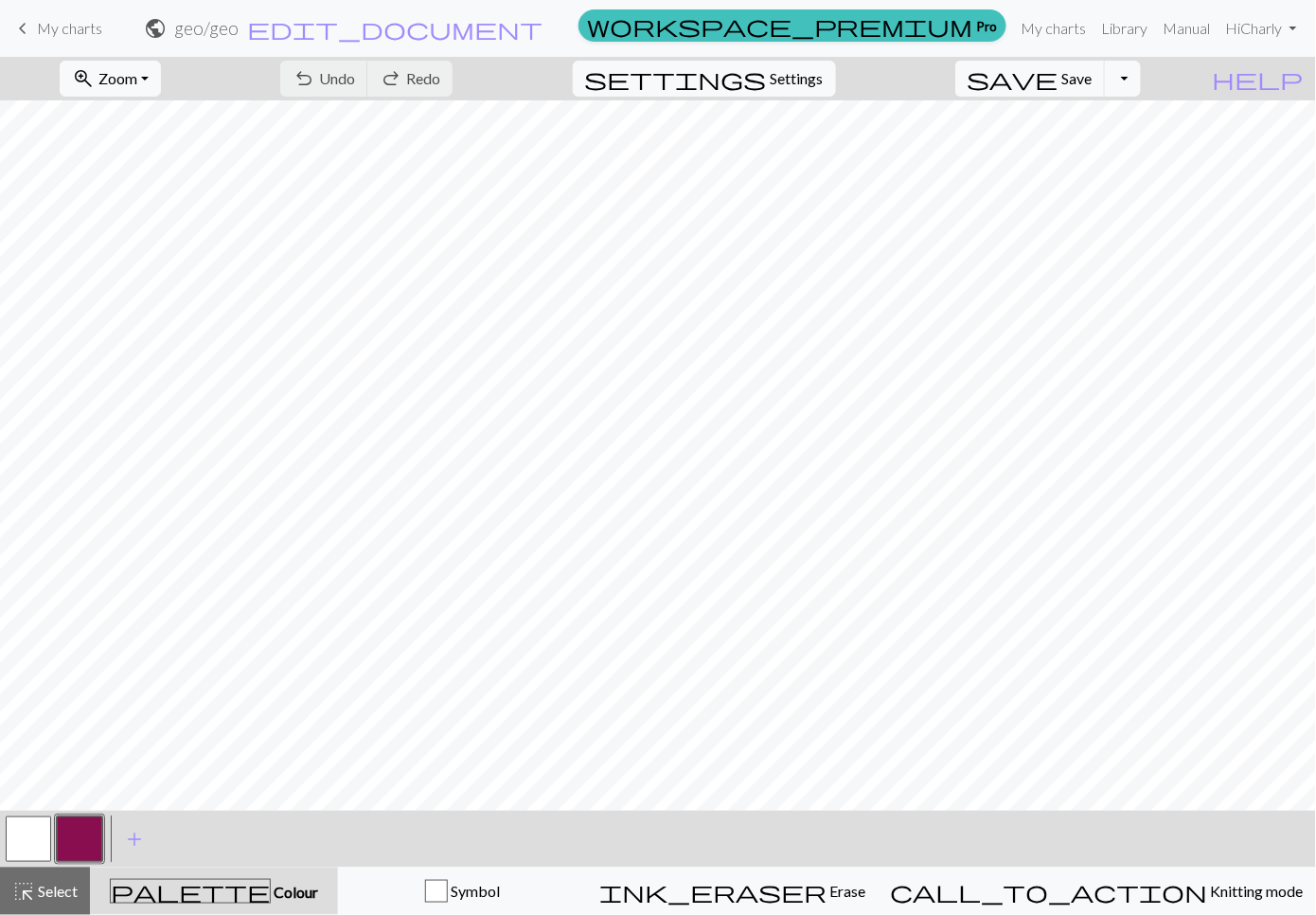 click on "My charts" at bounding box center (69, 27) 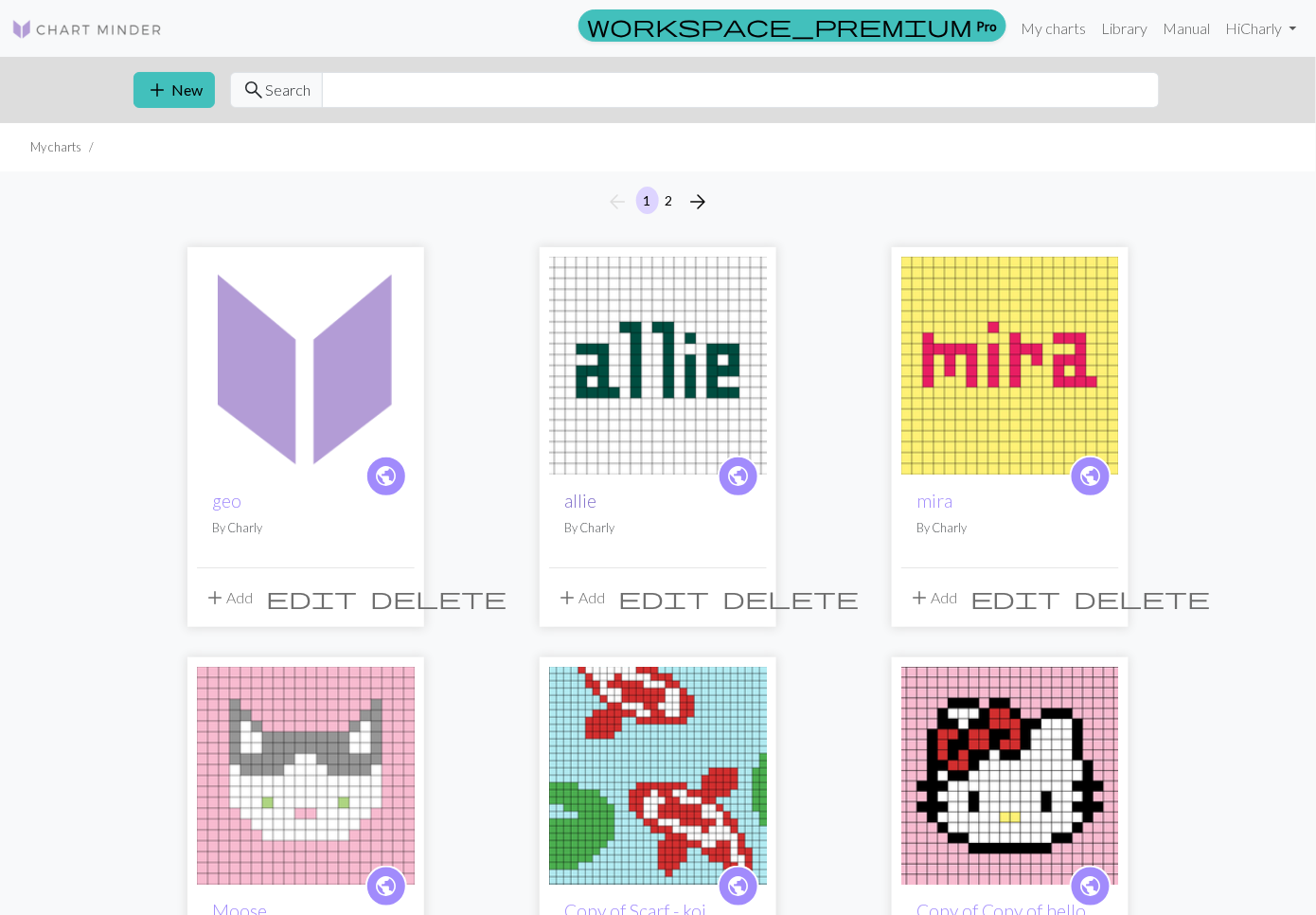 click on "allie" at bounding box center (580, 500) 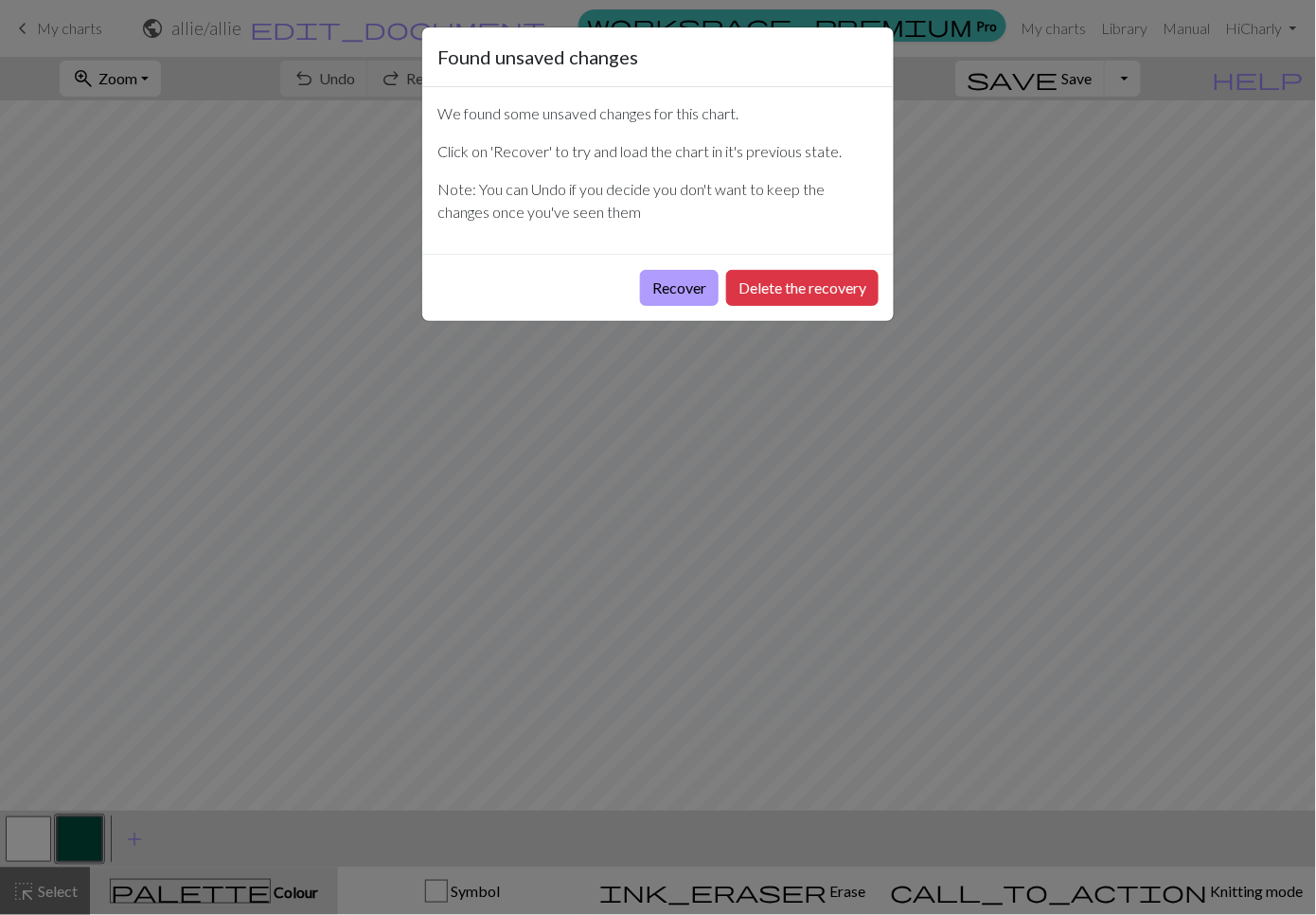 click on "Recover" at bounding box center (679, 288) 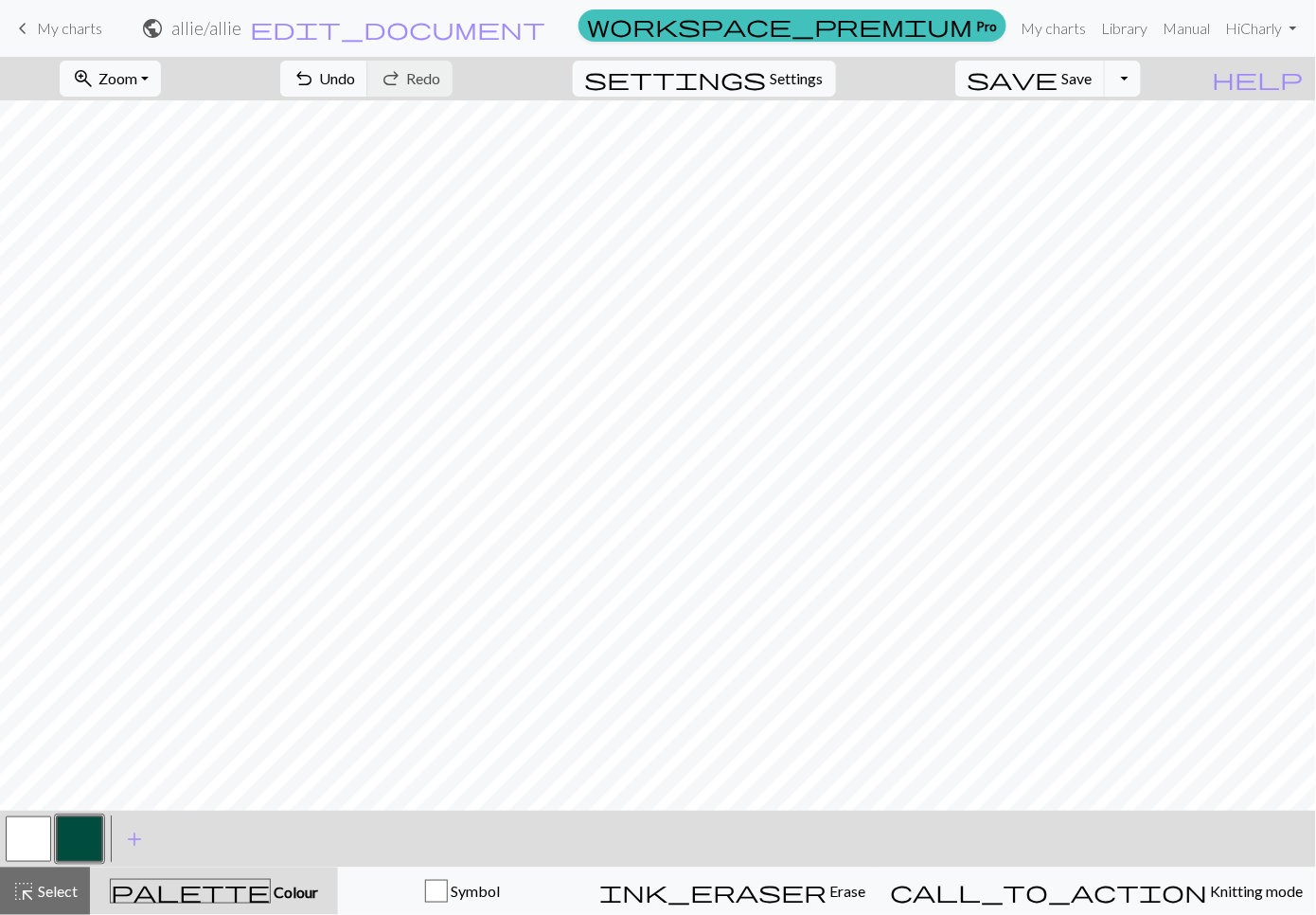 click at bounding box center [28, 839] 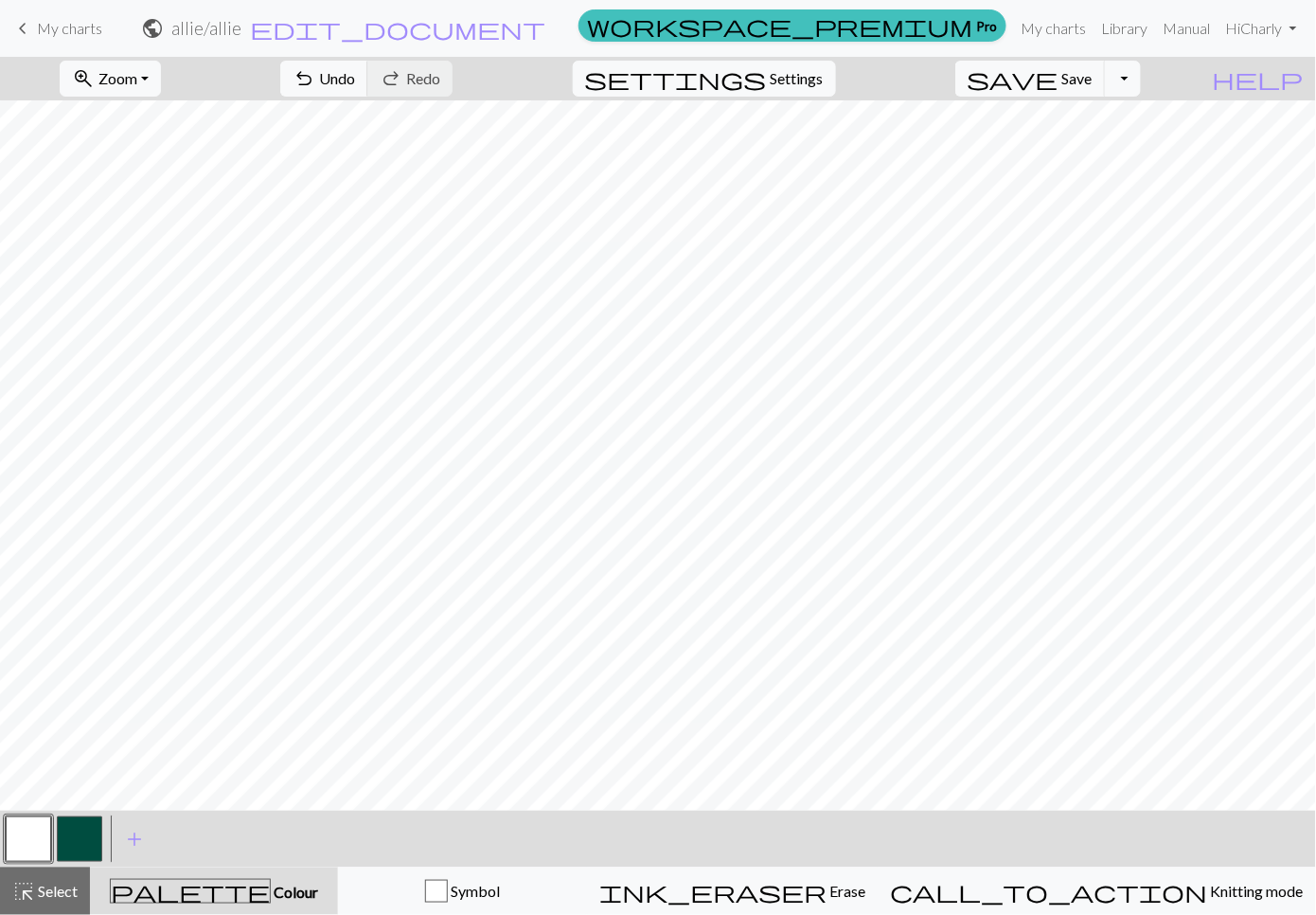 click at bounding box center (80, 839) 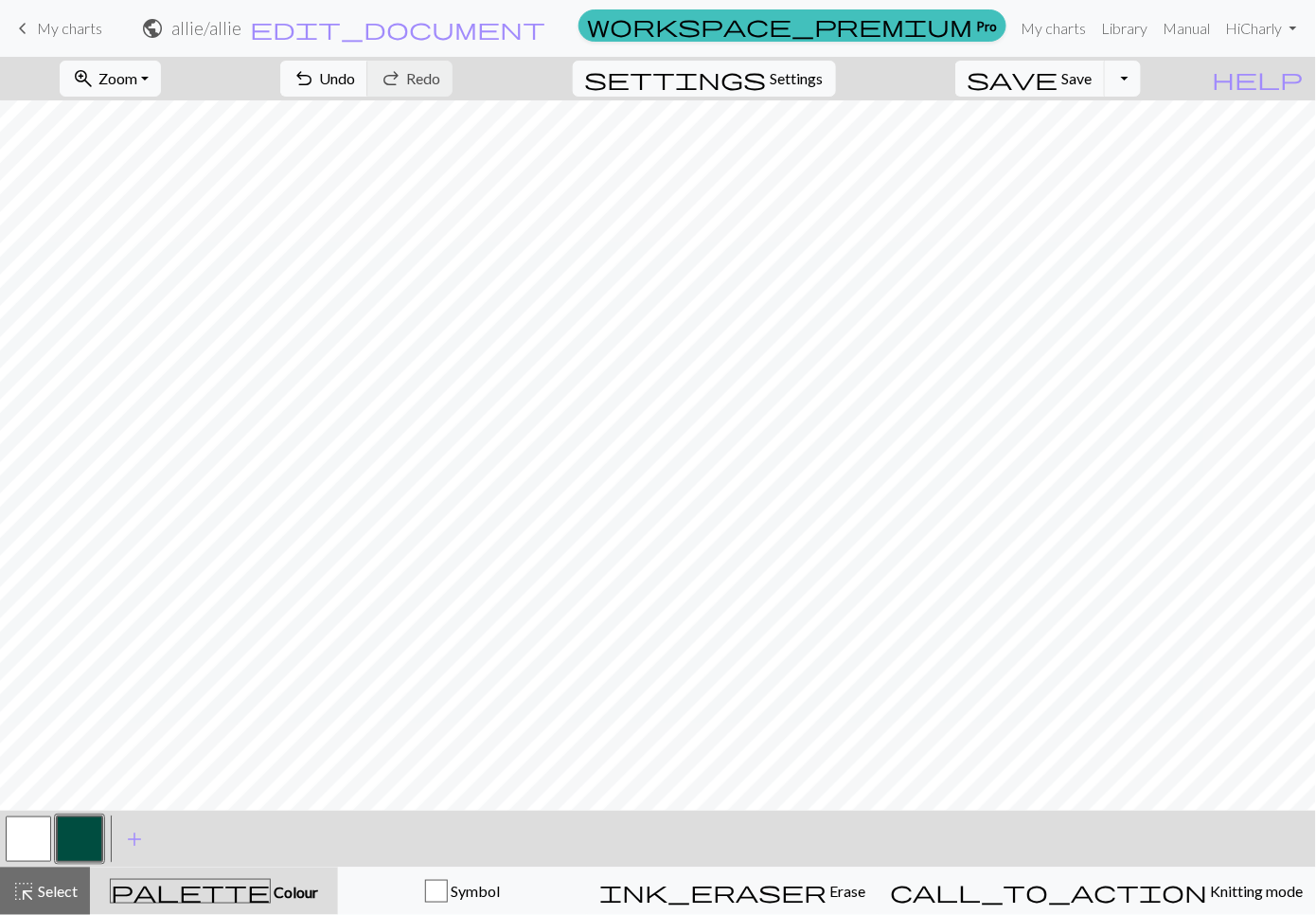 click at bounding box center (80, 839) 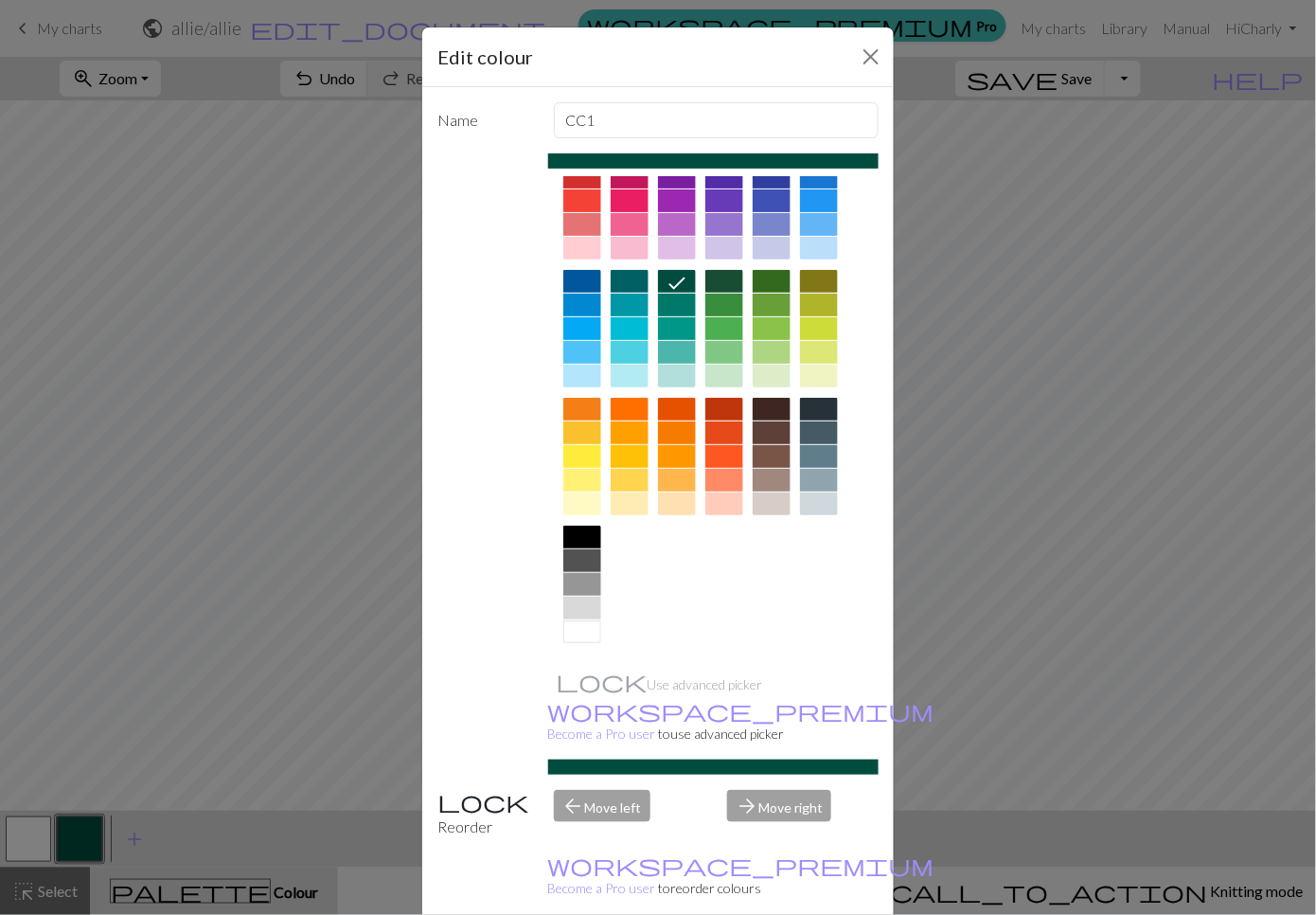 scroll, scrollTop: 47, scrollLeft: 0, axis: vertical 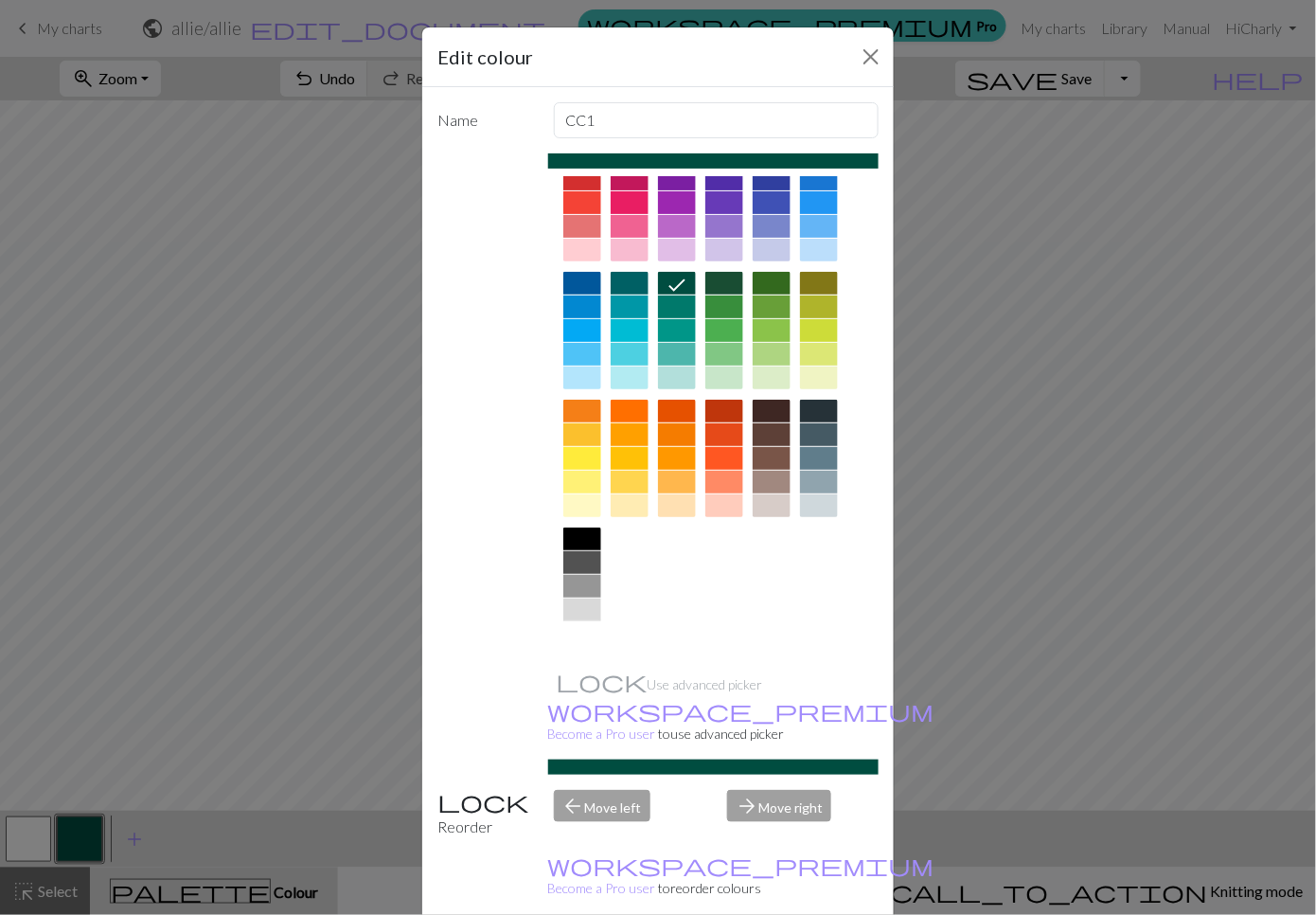 click at bounding box center [582, 634] 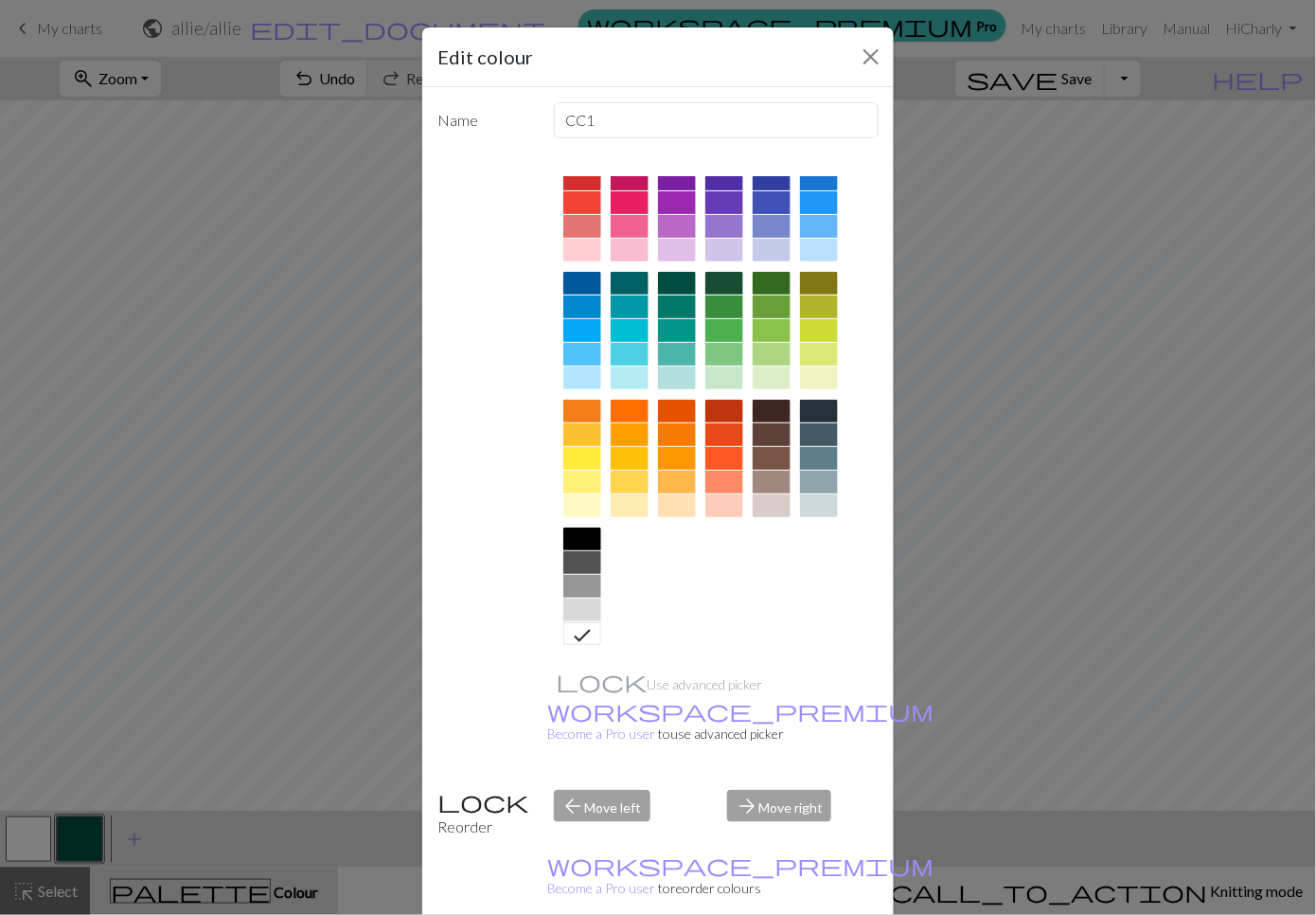 click on "Done" at bounding box center [772, 963] 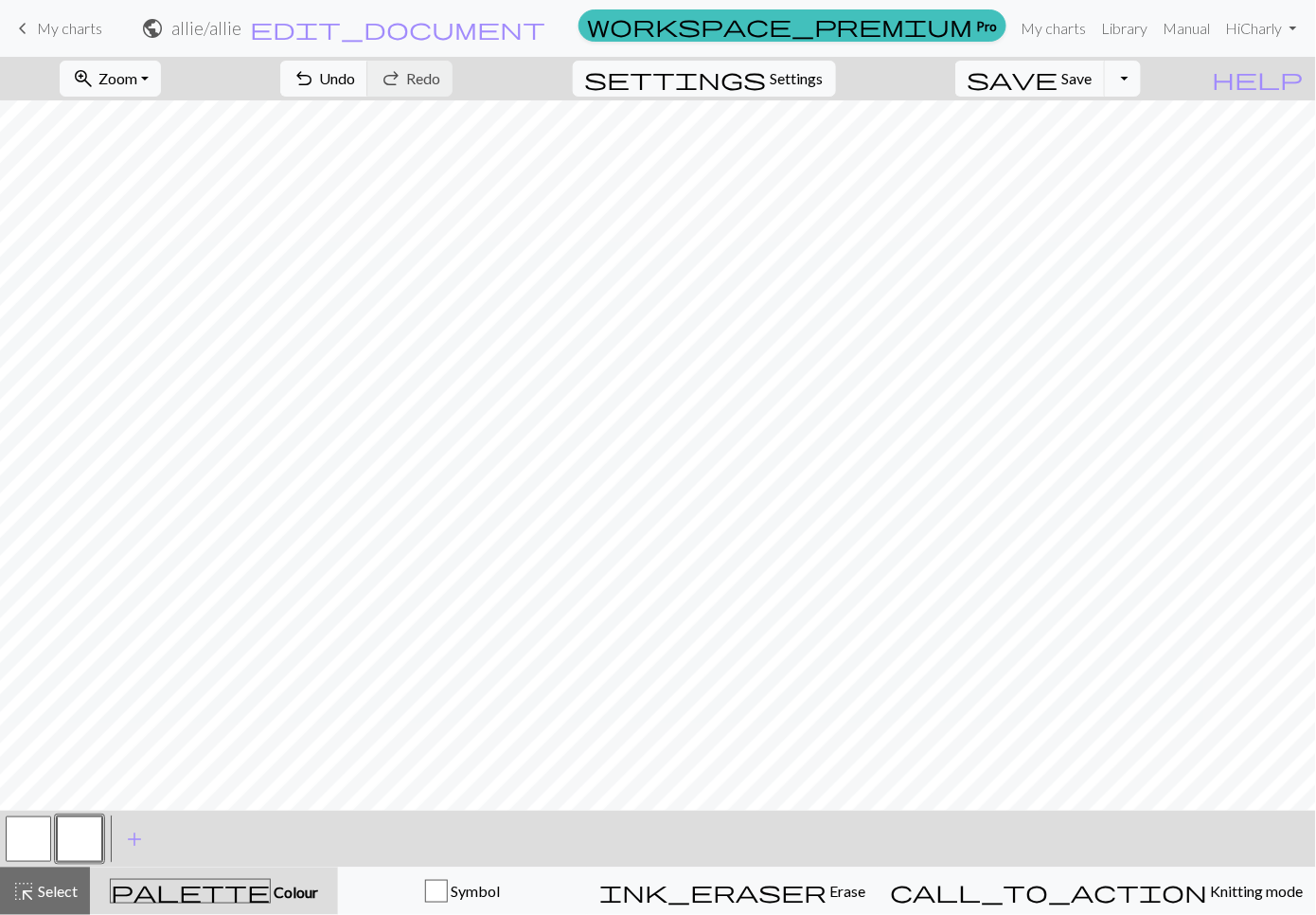 click at bounding box center (28, 839) 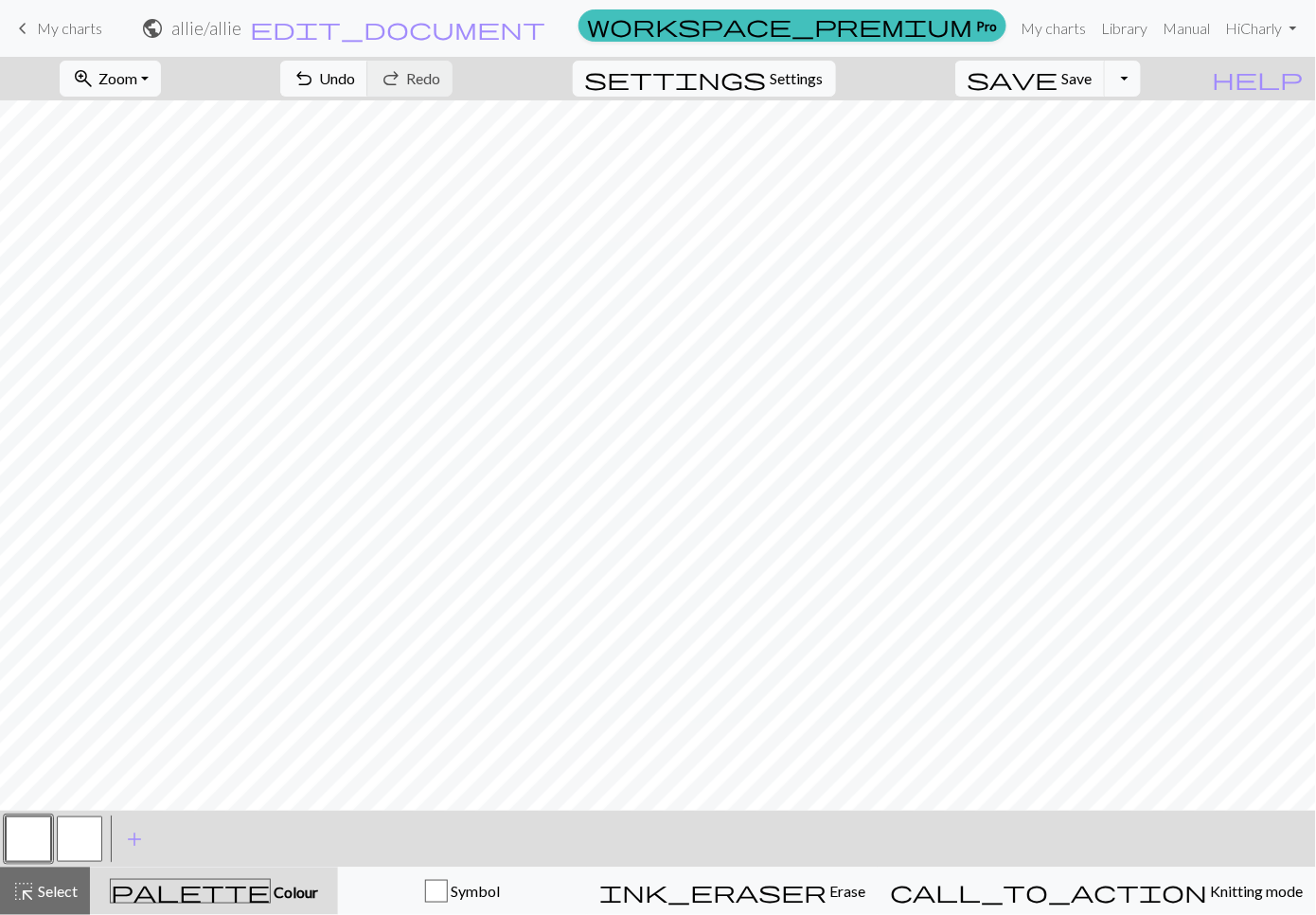 click at bounding box center (28, 839) 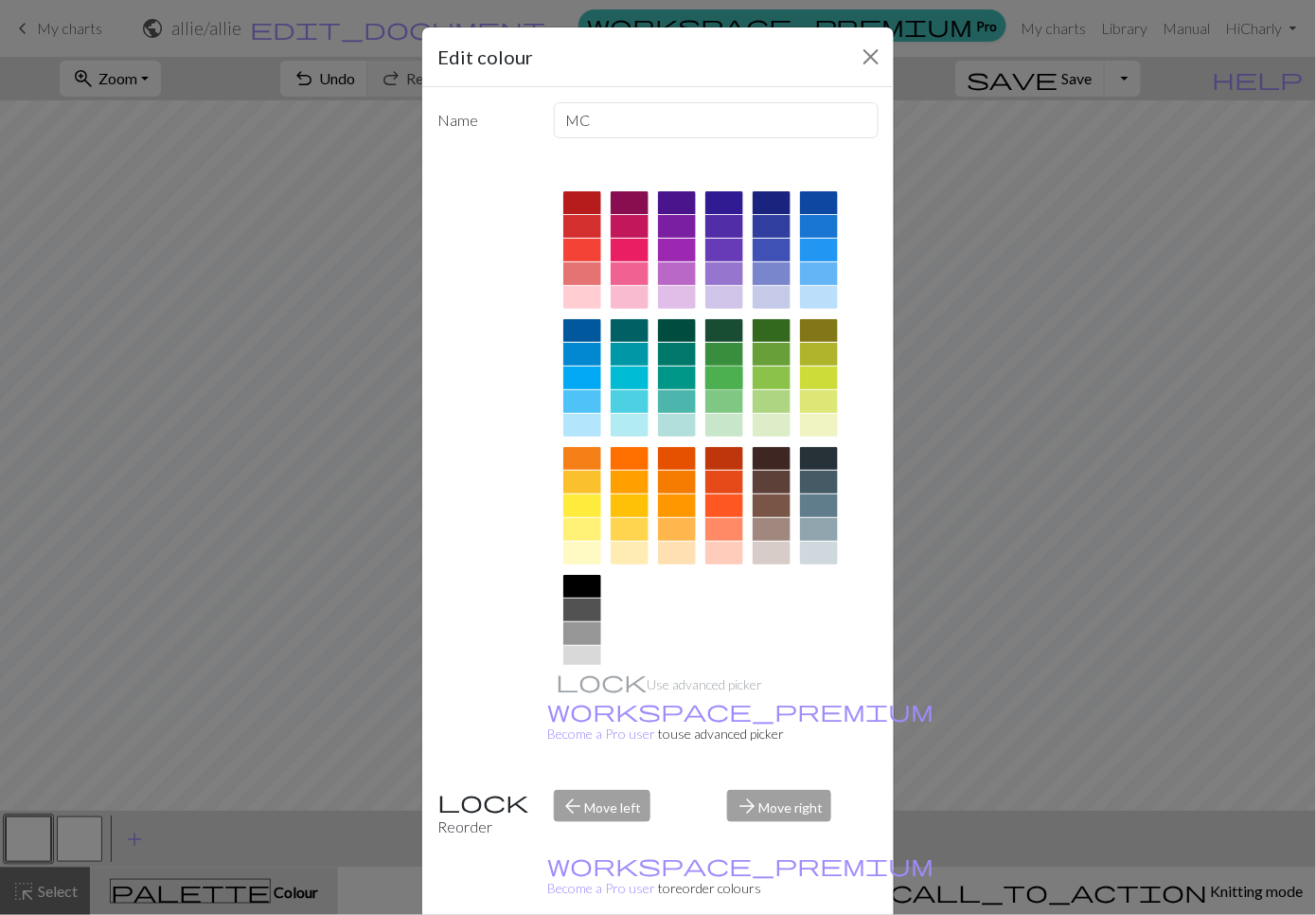 click at bounding box center [724, 378] 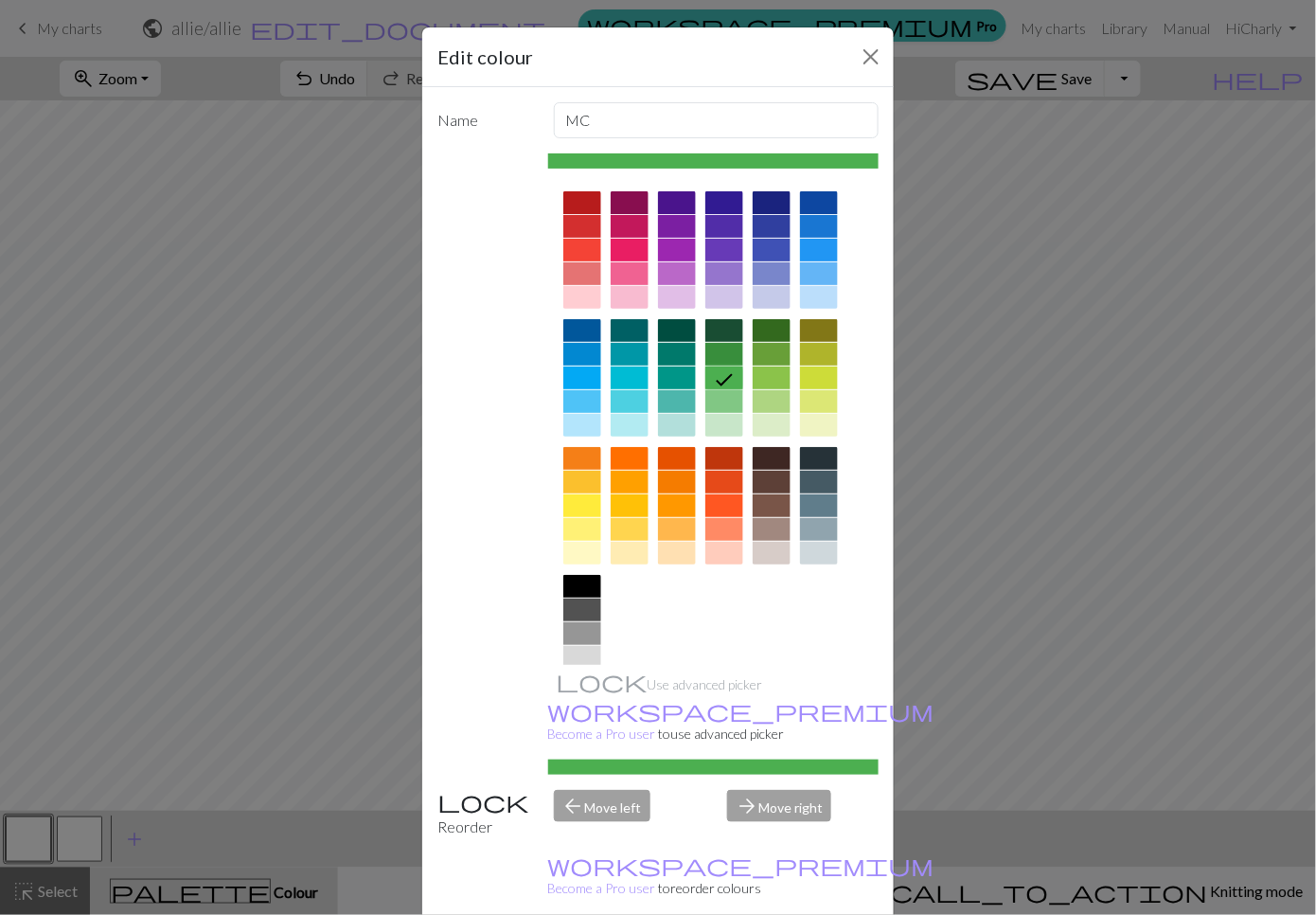 click on "Done" at bounding box center (772, 963) 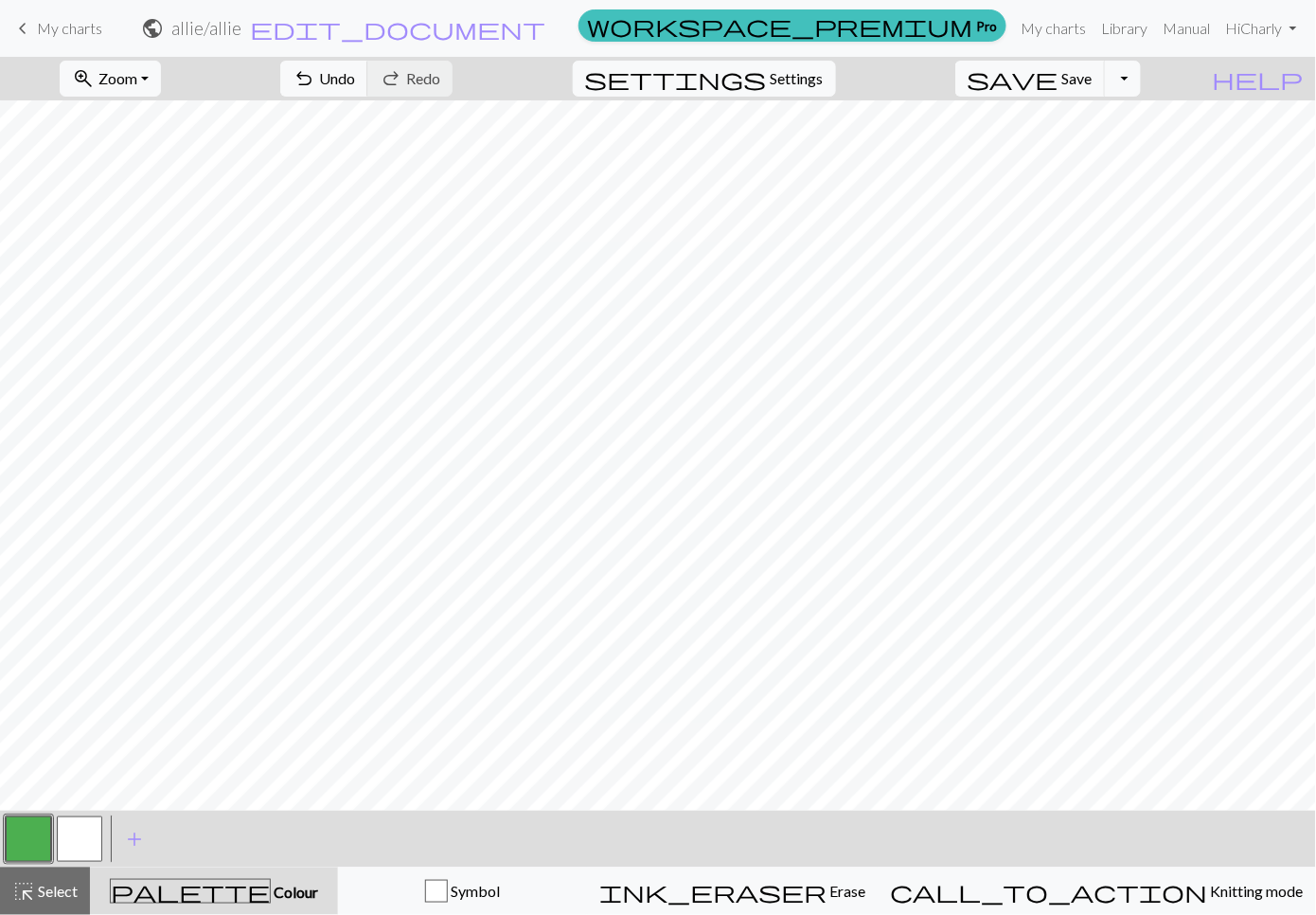 click on "My charts" at bounding box center (69, 27) 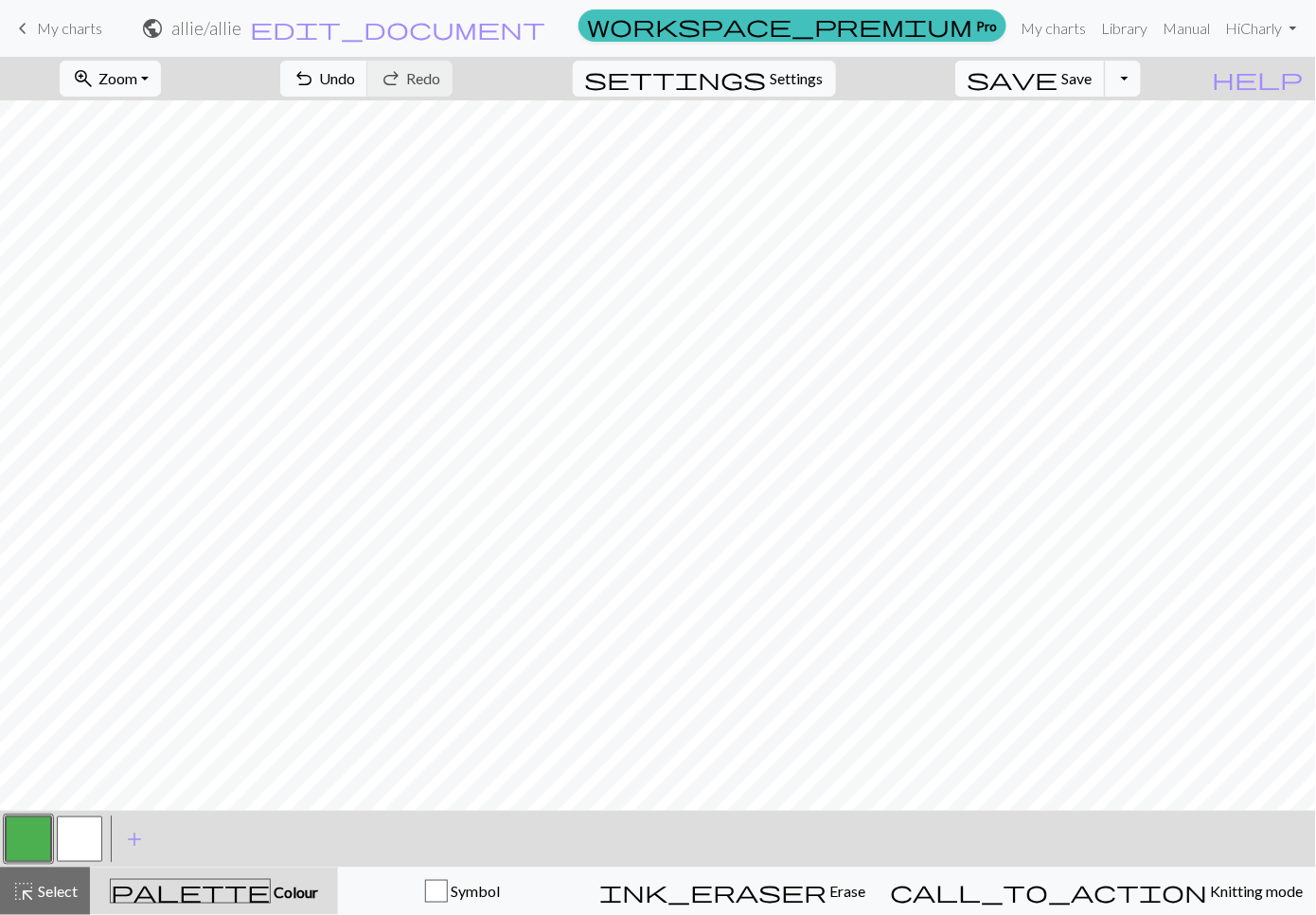 click on "save" at bounding box center (1013, 79) 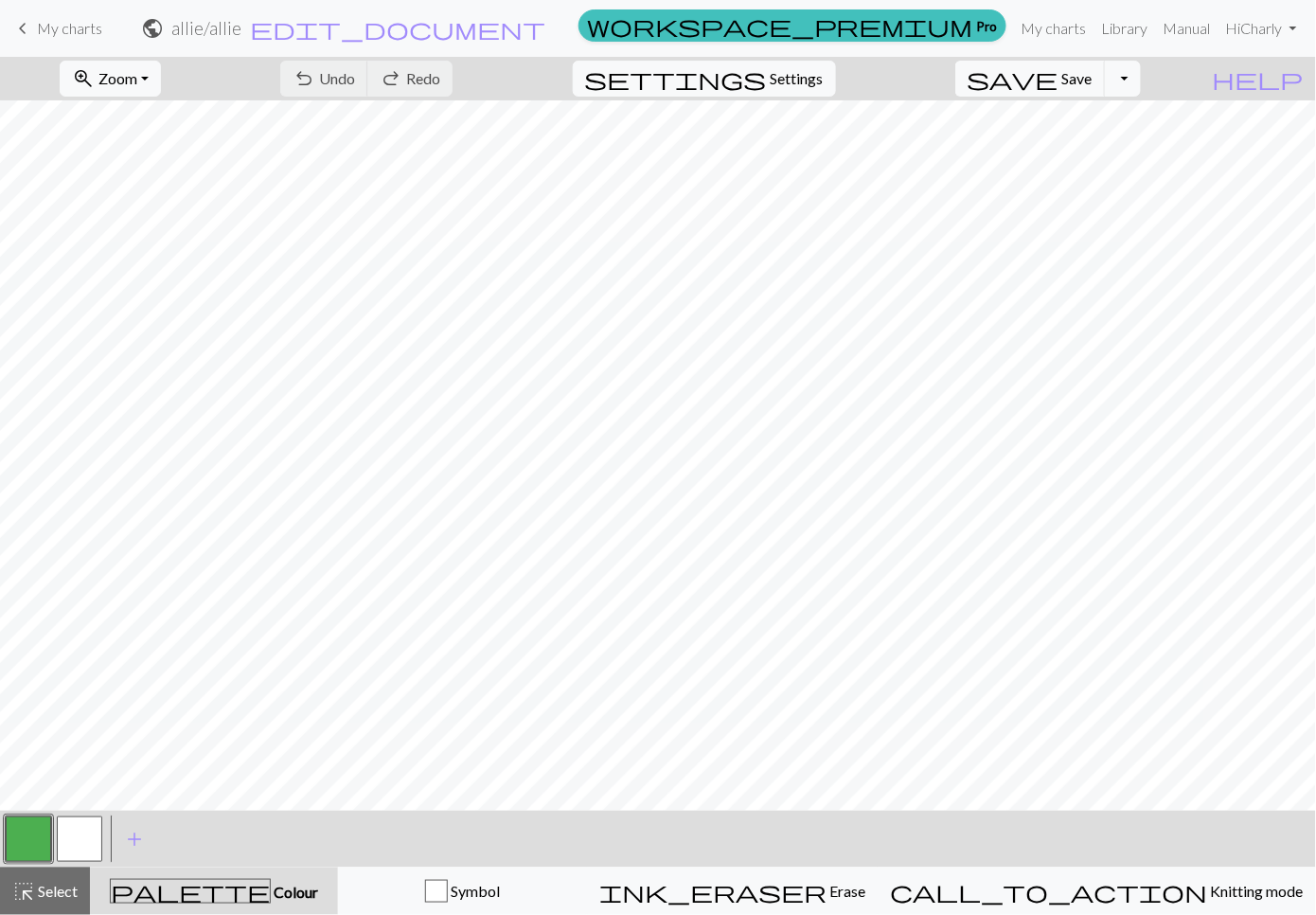 click on "My charts" at bounding box center [69, 27] 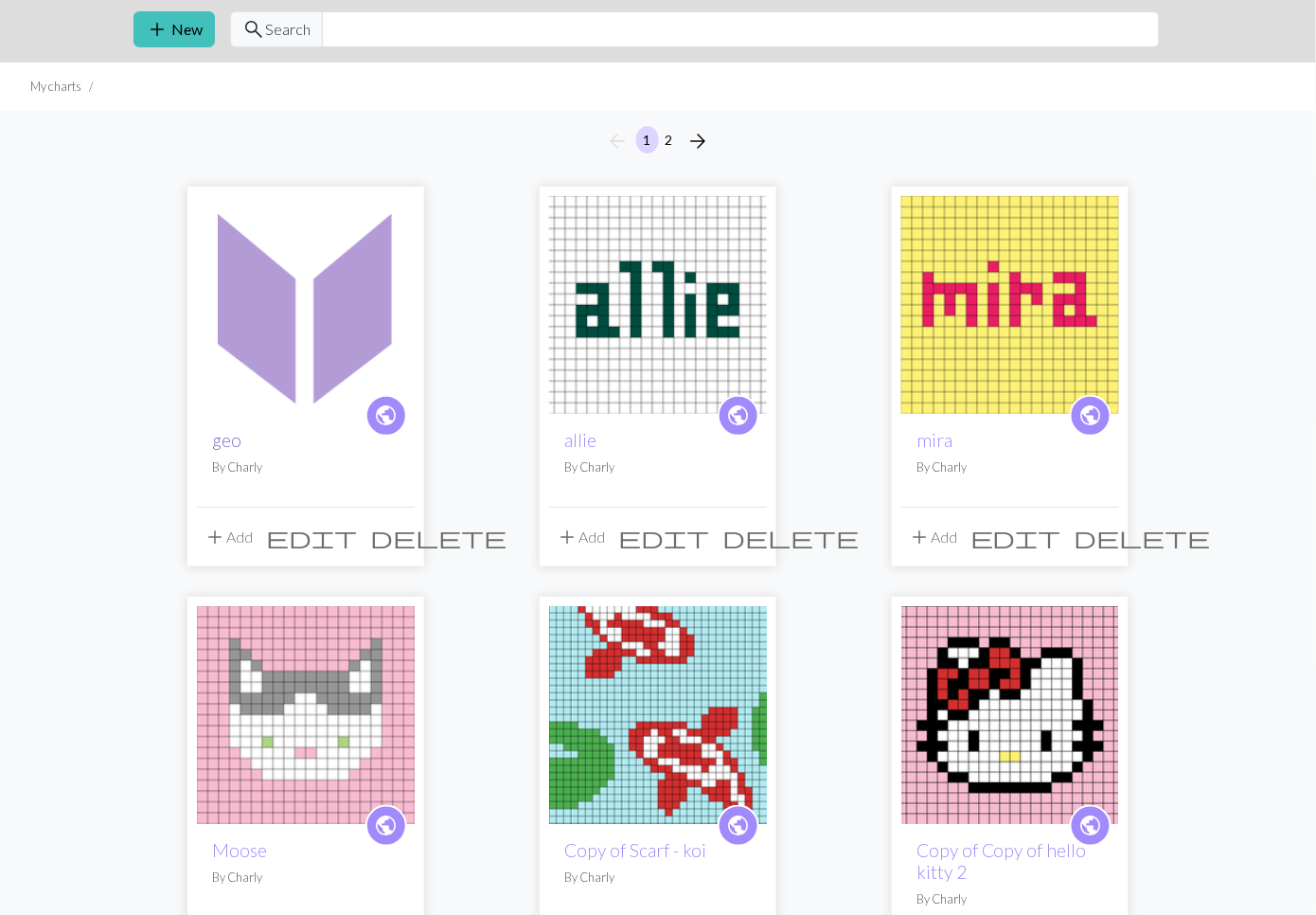 scroll, scrollTop: 73, scrollLeft: 0, axis: vertical 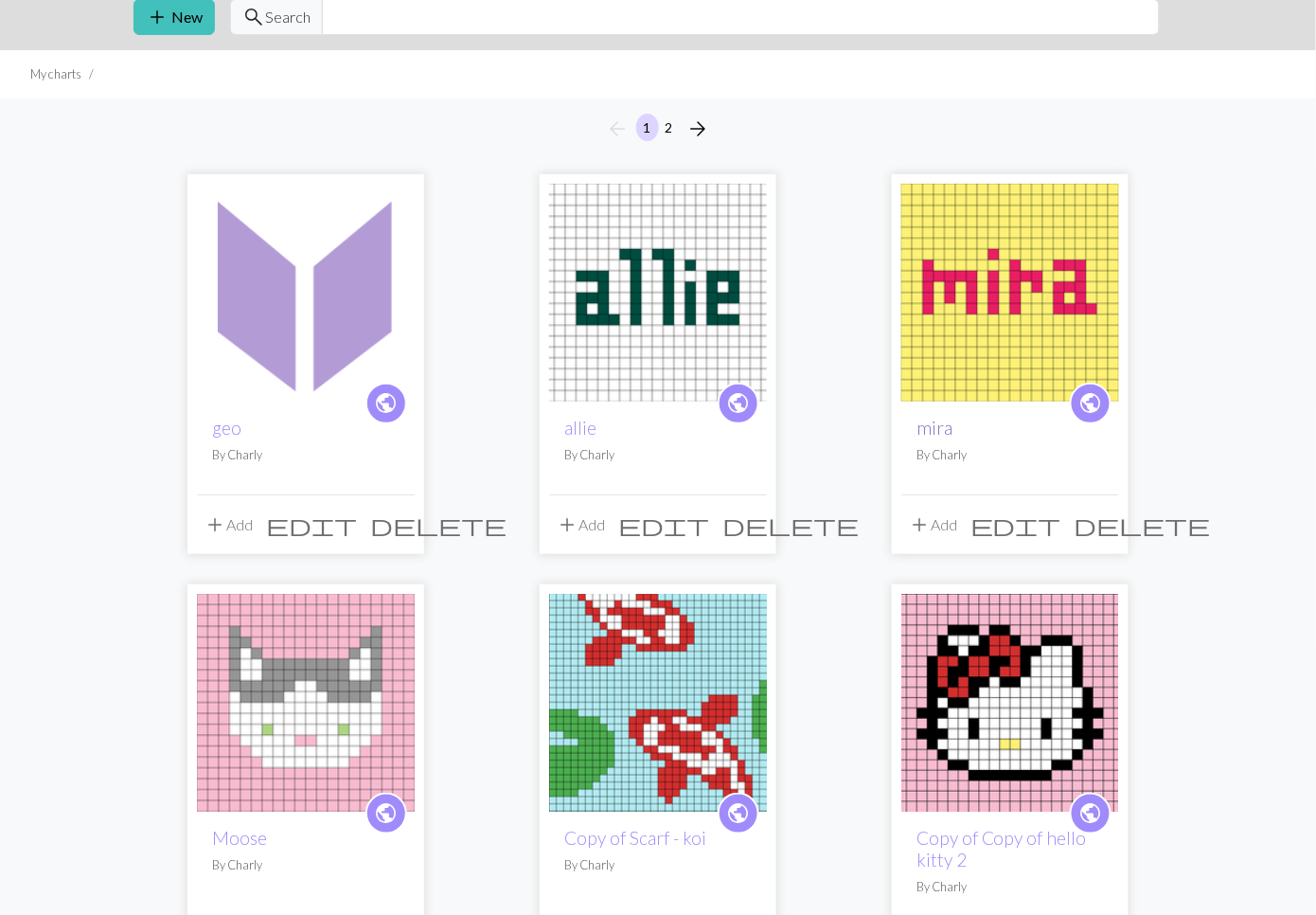 click on "mira" at bounding box center (934, 427) 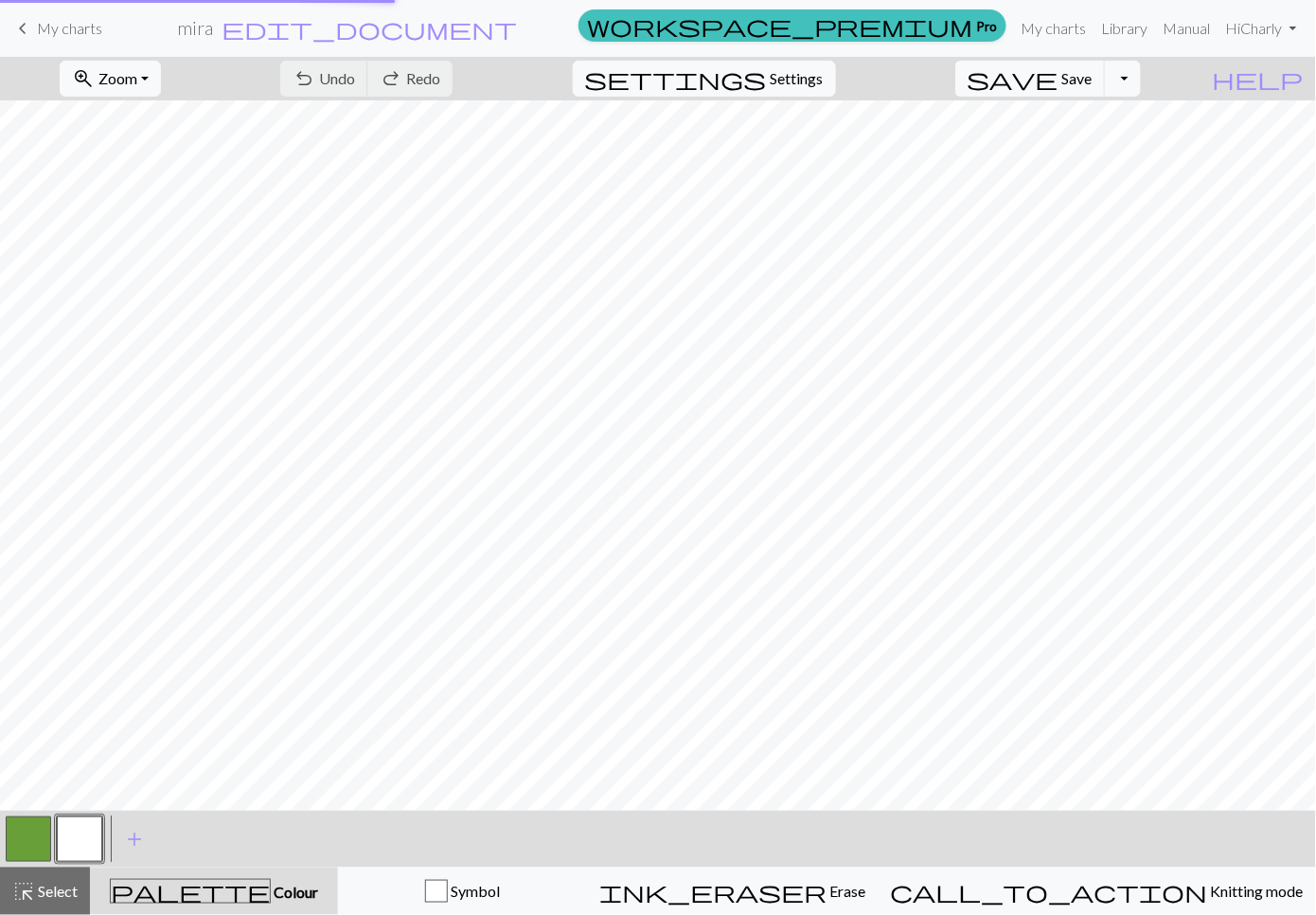 scroll, scrollTop: 0, scrollLeft: 0, axis: both 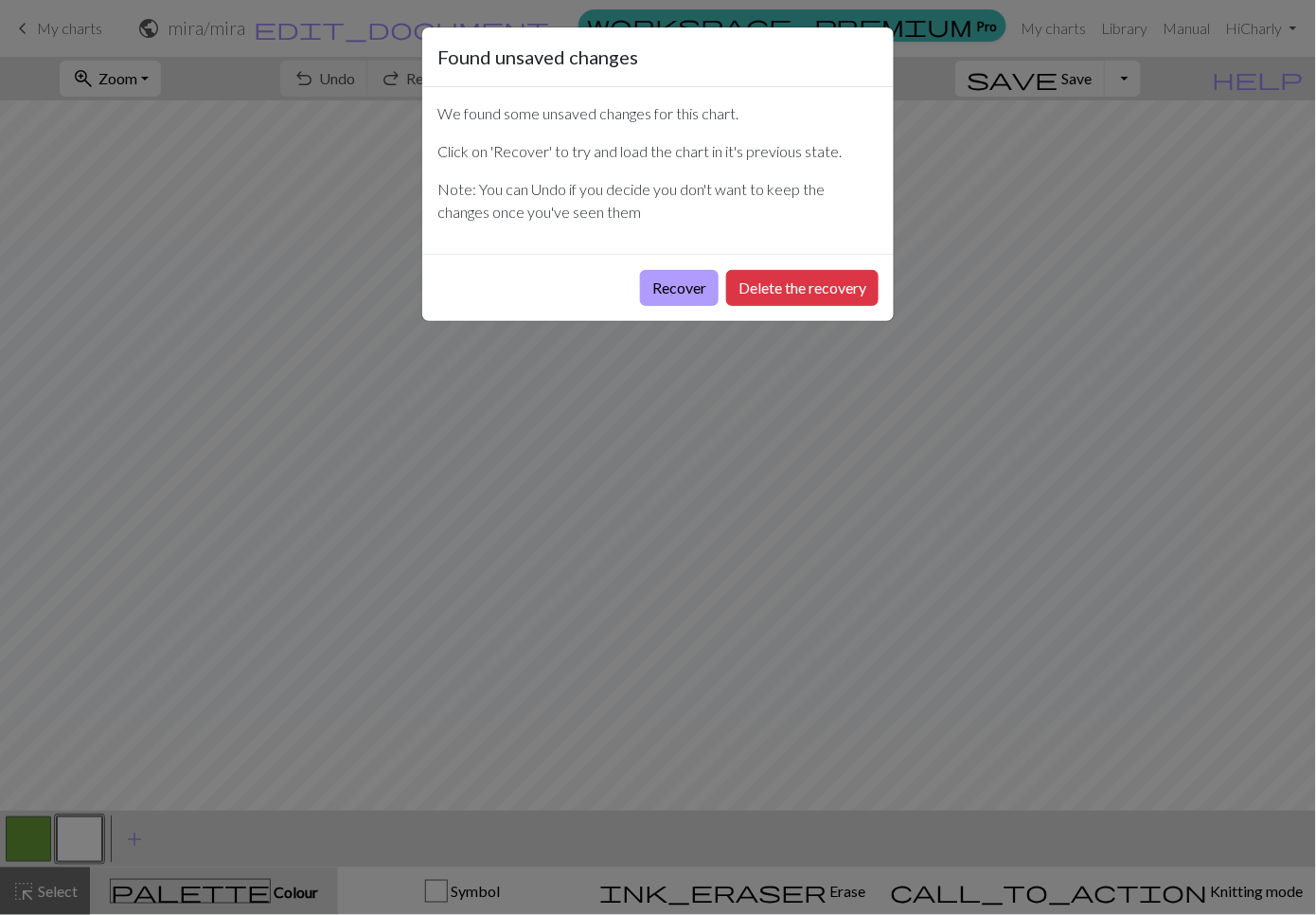 click on "Recover" at bounding box center (679, 288) 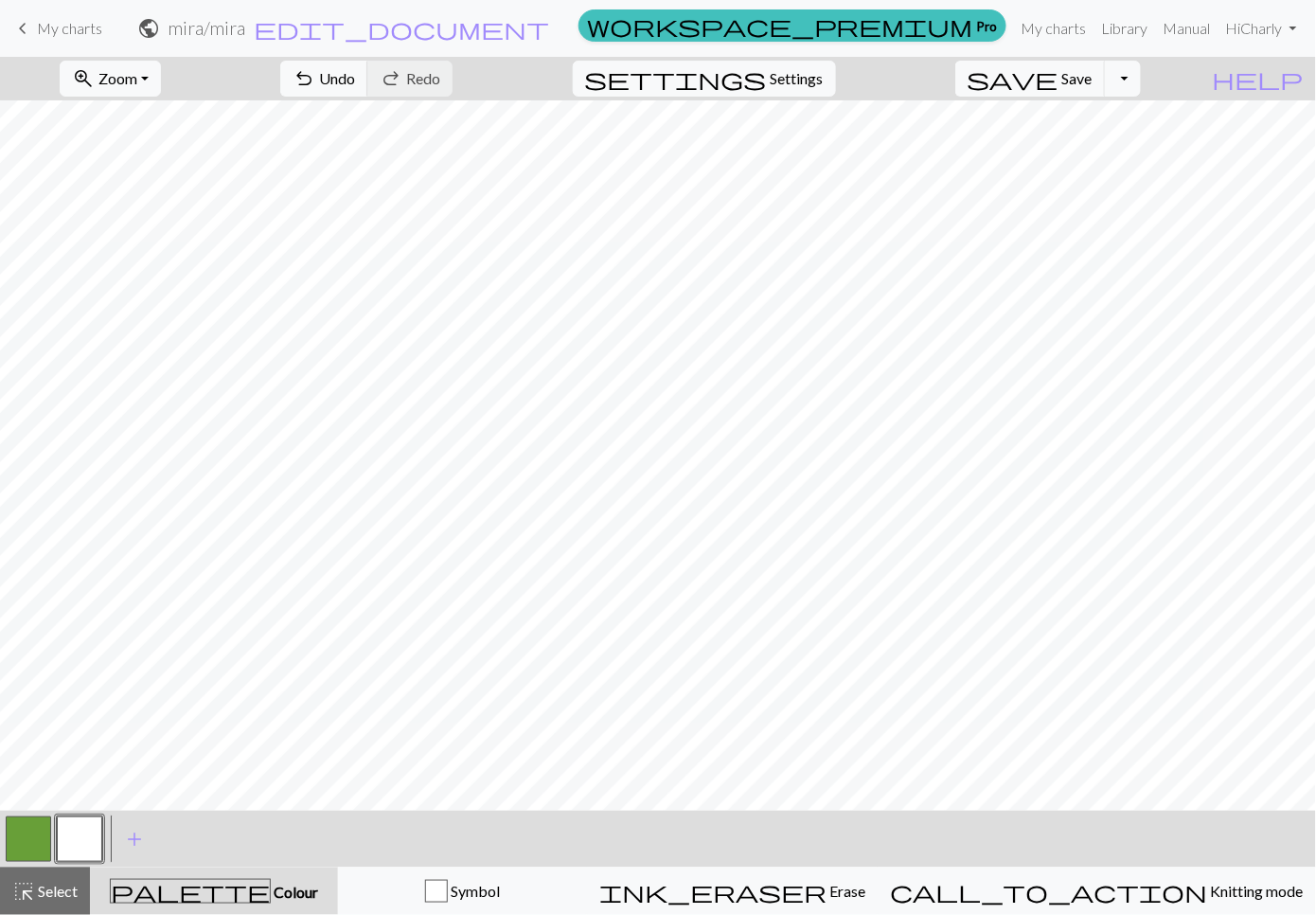 click on "My charts" at bounding box center [69, 27] 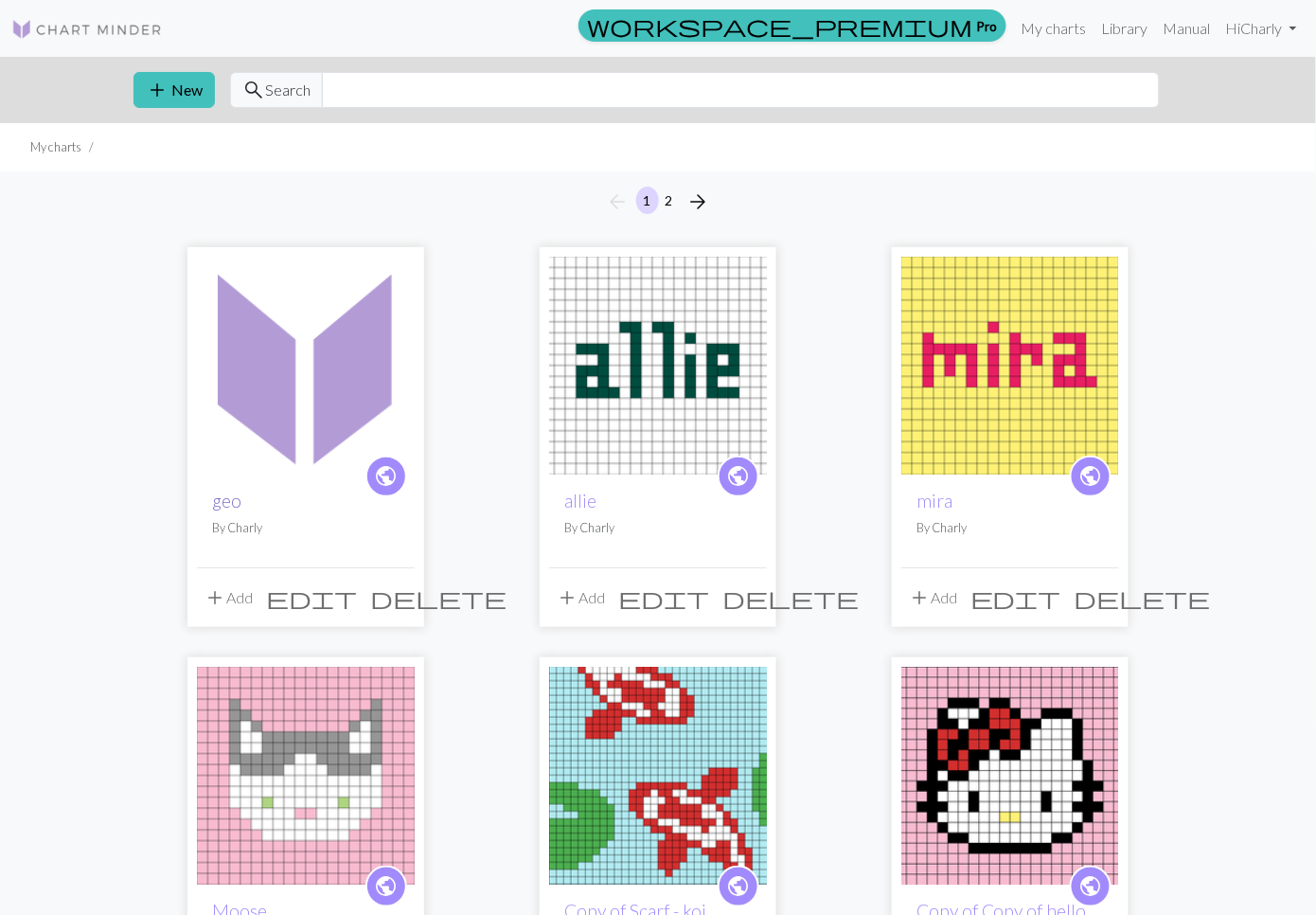 click on "geo" at bounding box center (226, 500) 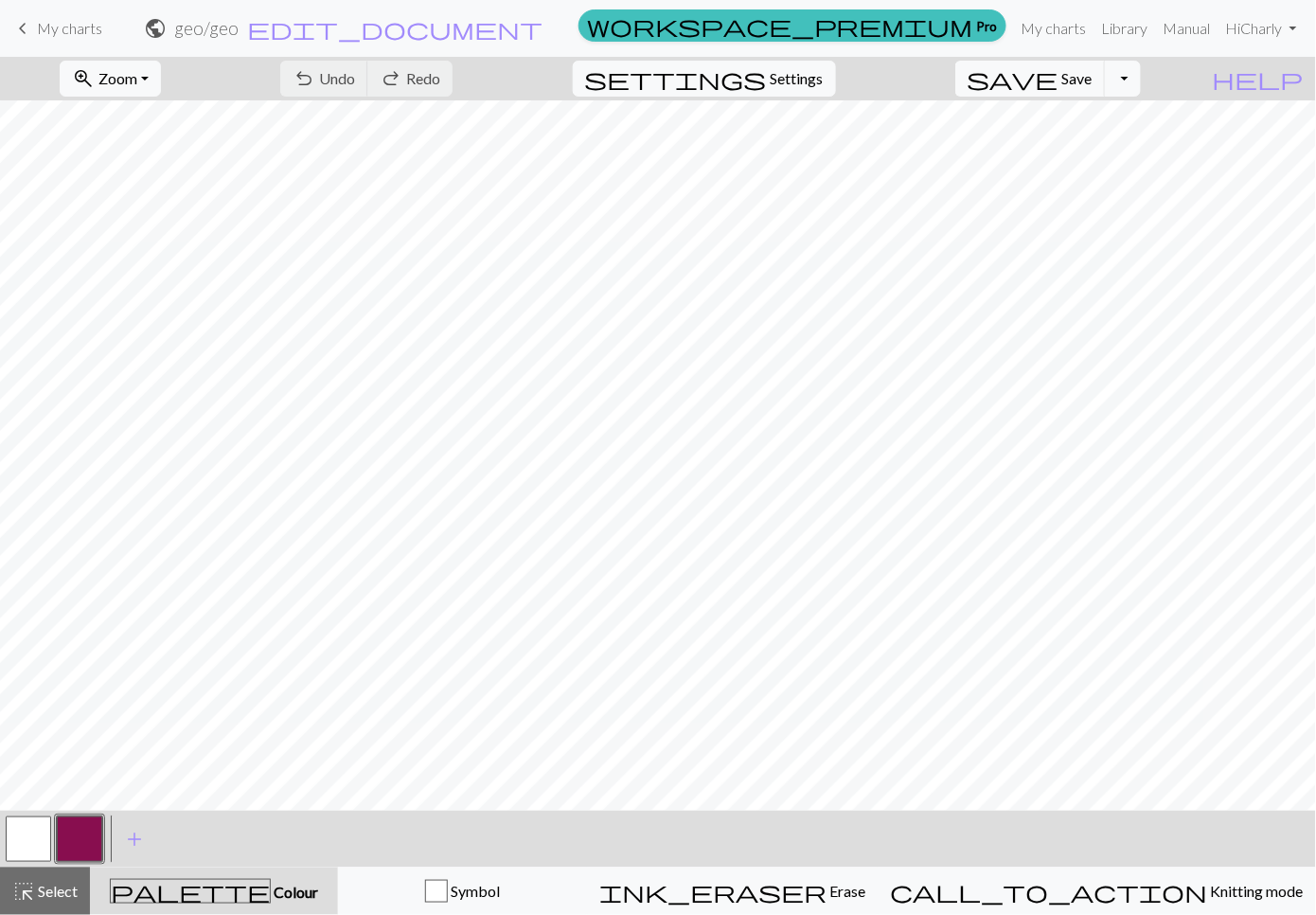 click at bounding box center (28, 839) 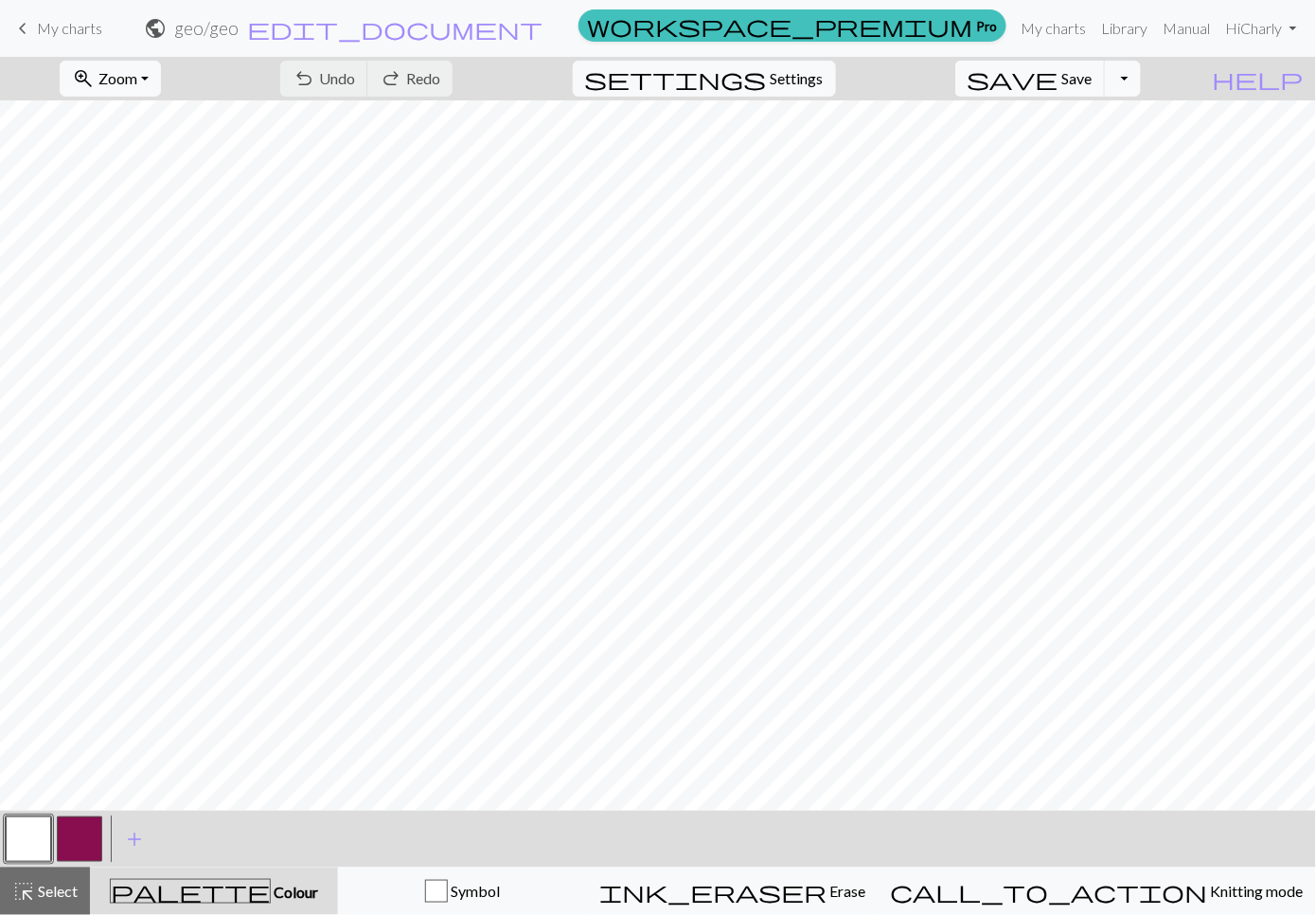 click at bounding box center [28, 839] 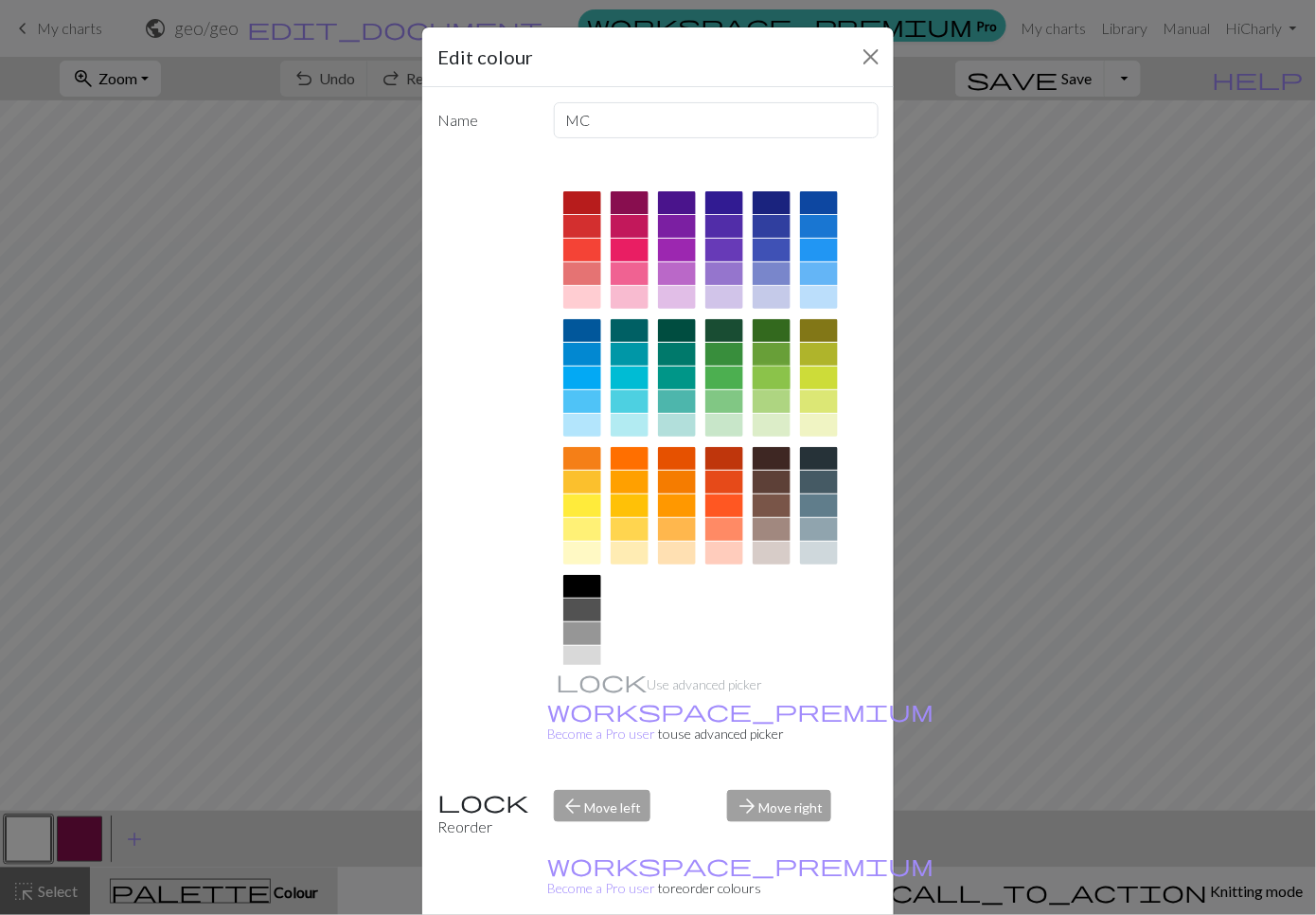 click at bounding box center [772, 378] 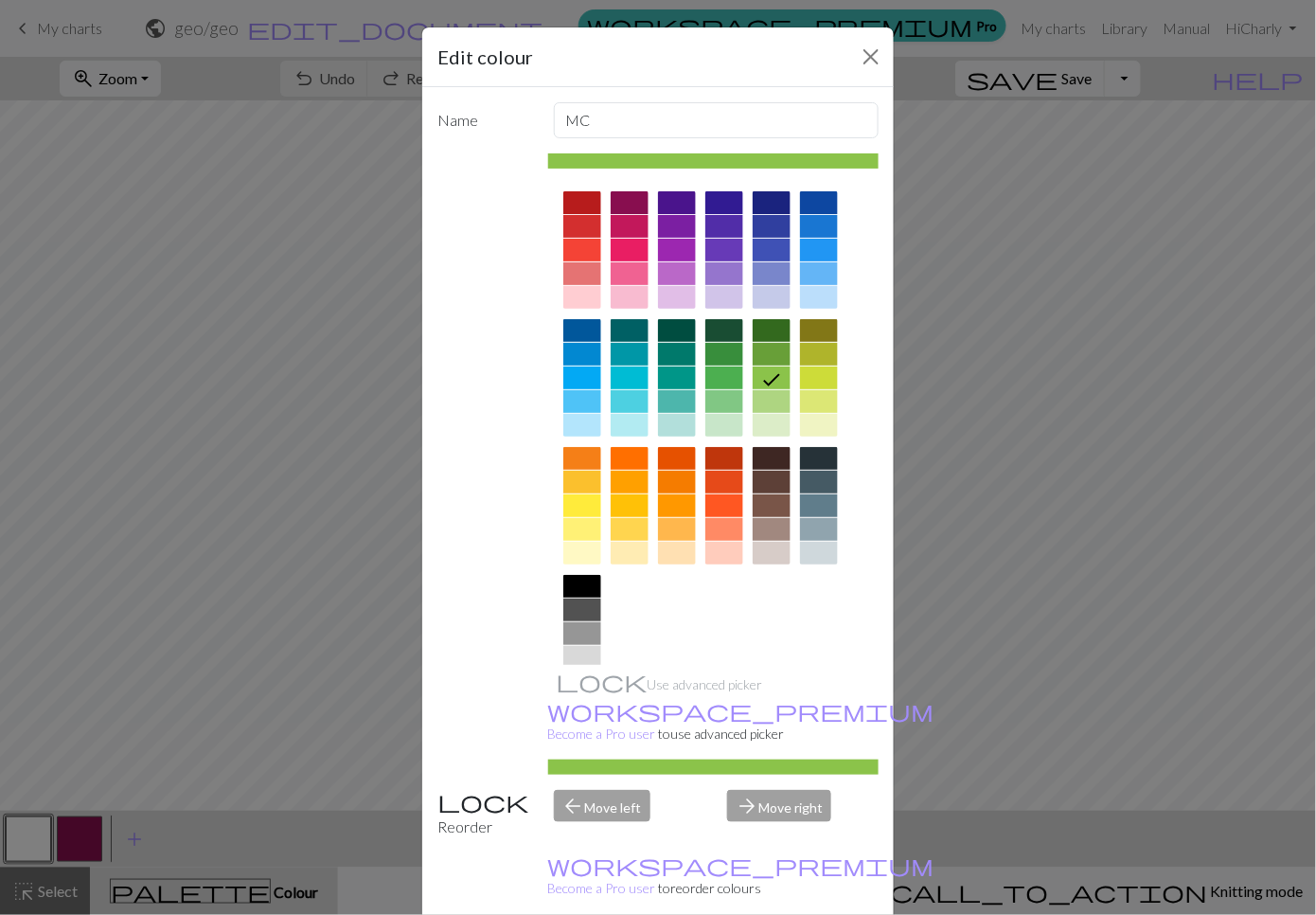 click on "Done" at bounding box center [772, 963] 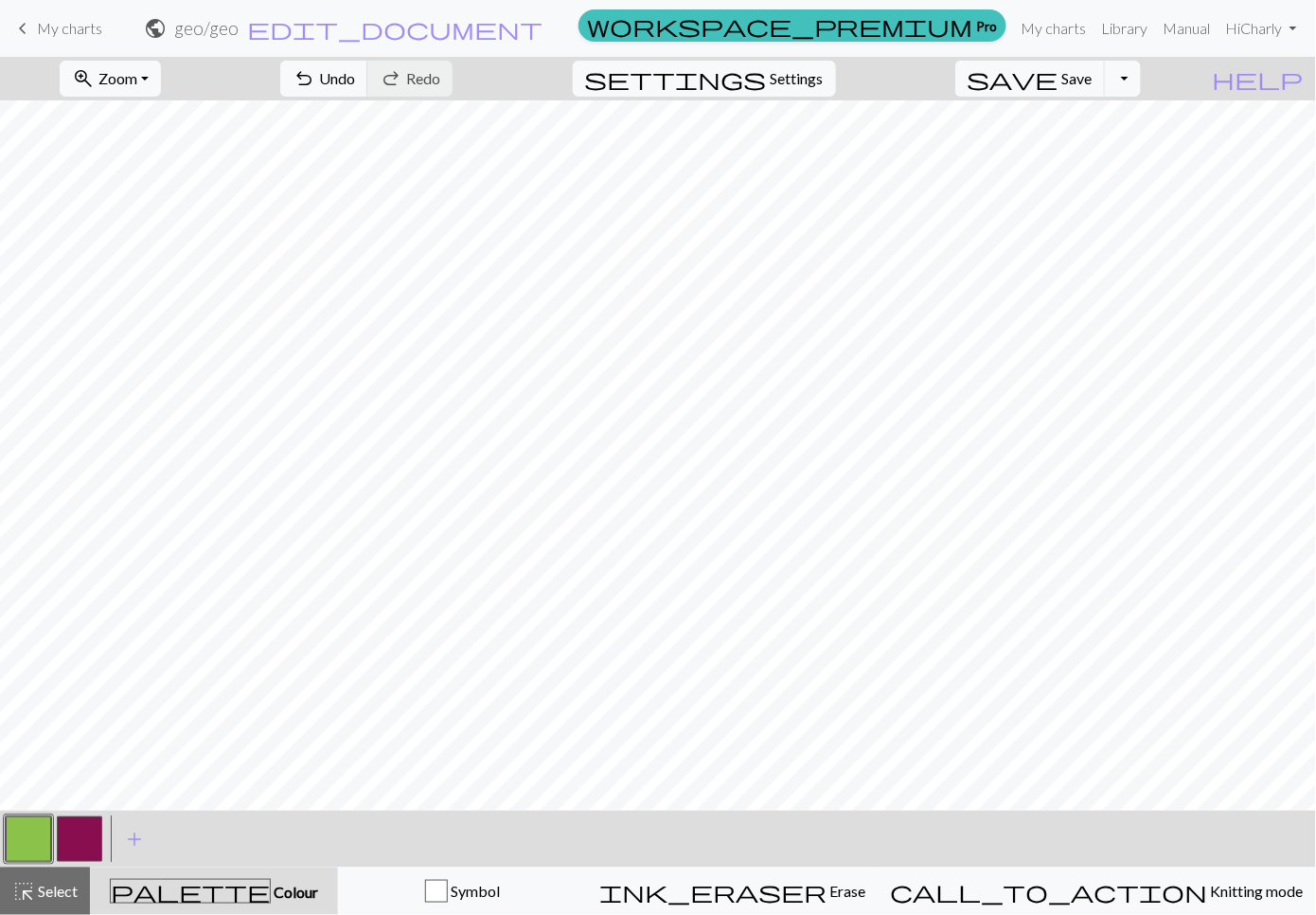 click at bounding box center [80, 839] 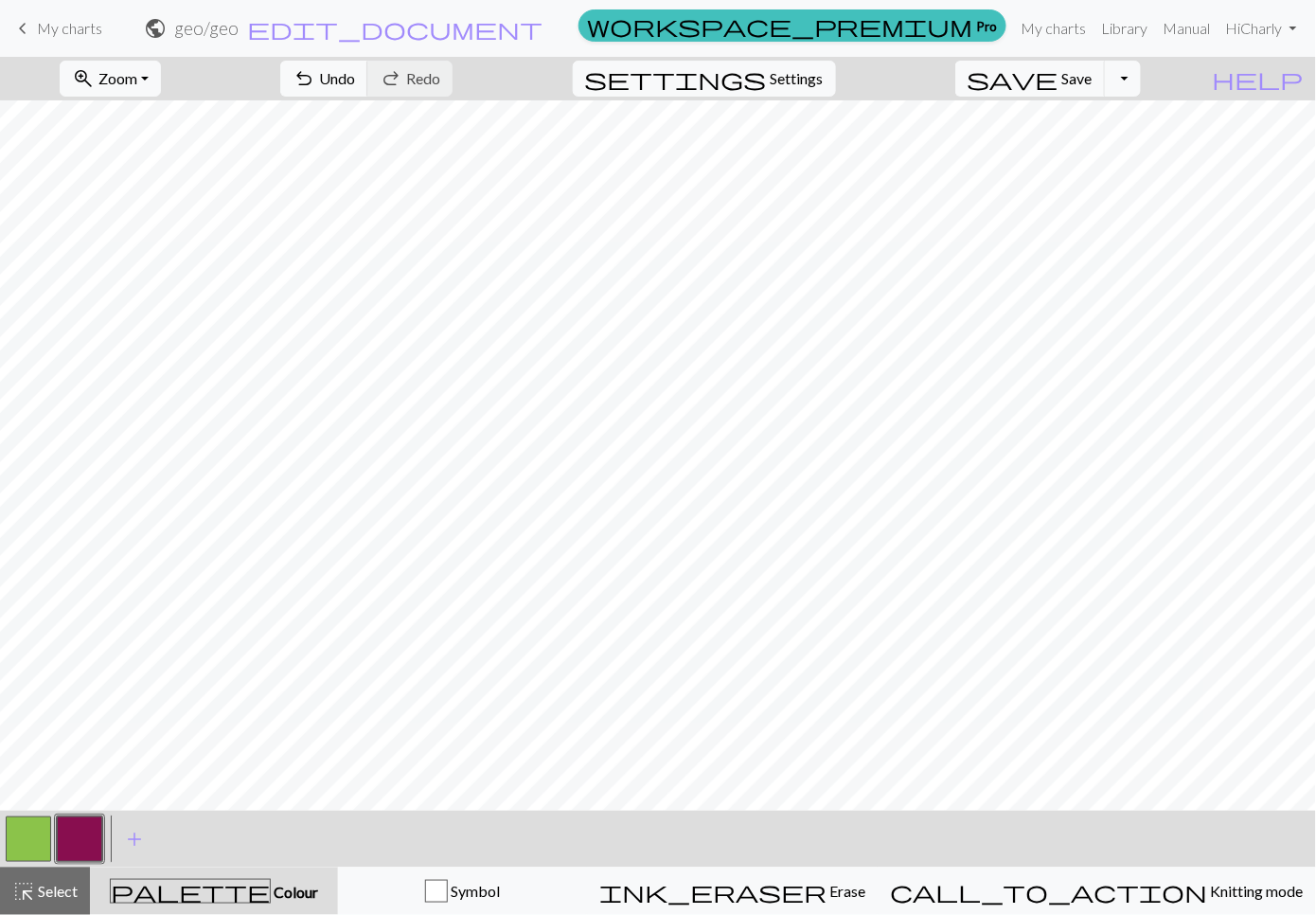 click at bounding box center (80, 839) 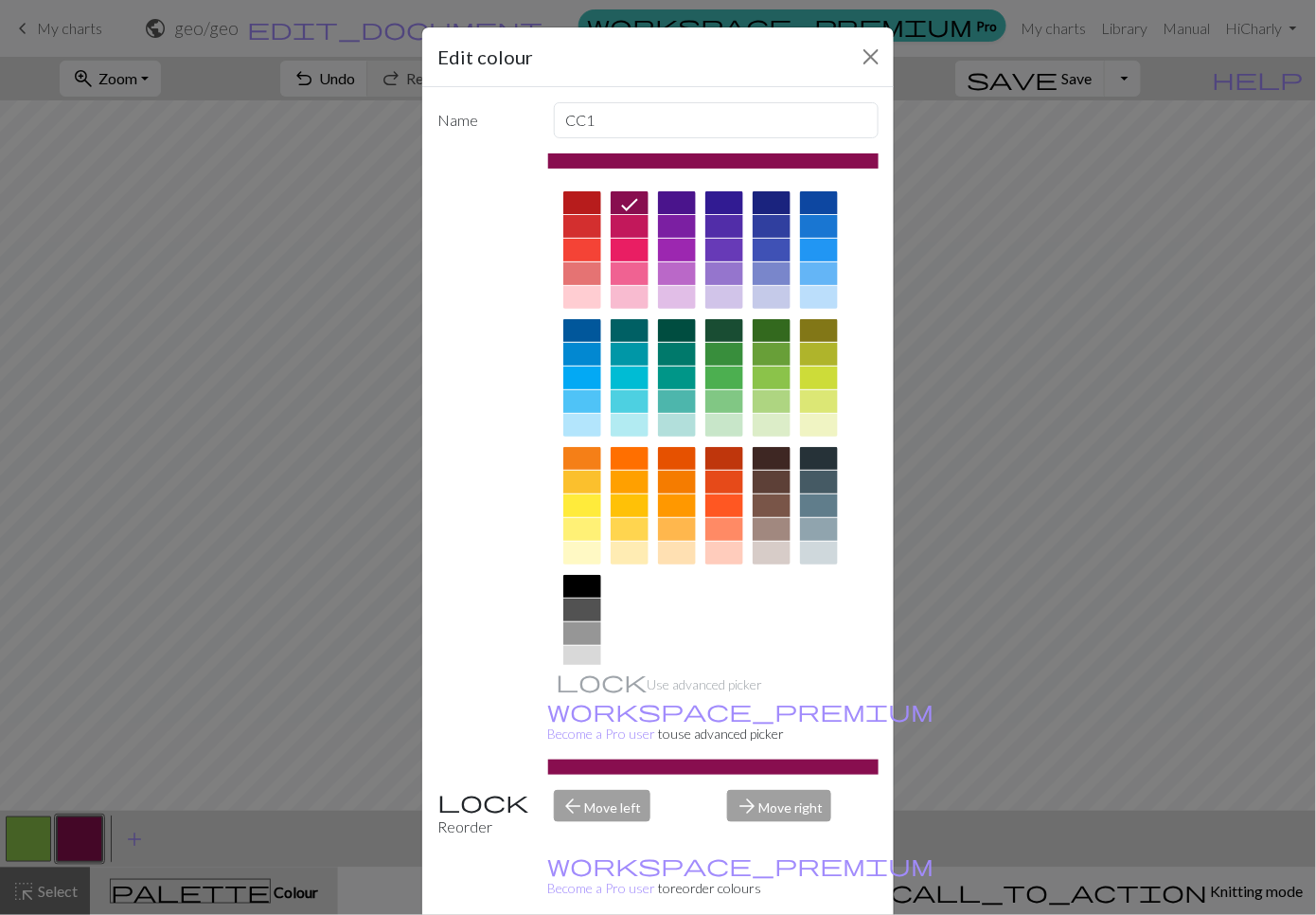 scroll, scrollTop: 40, scrollLeft: 0, axis: vertical 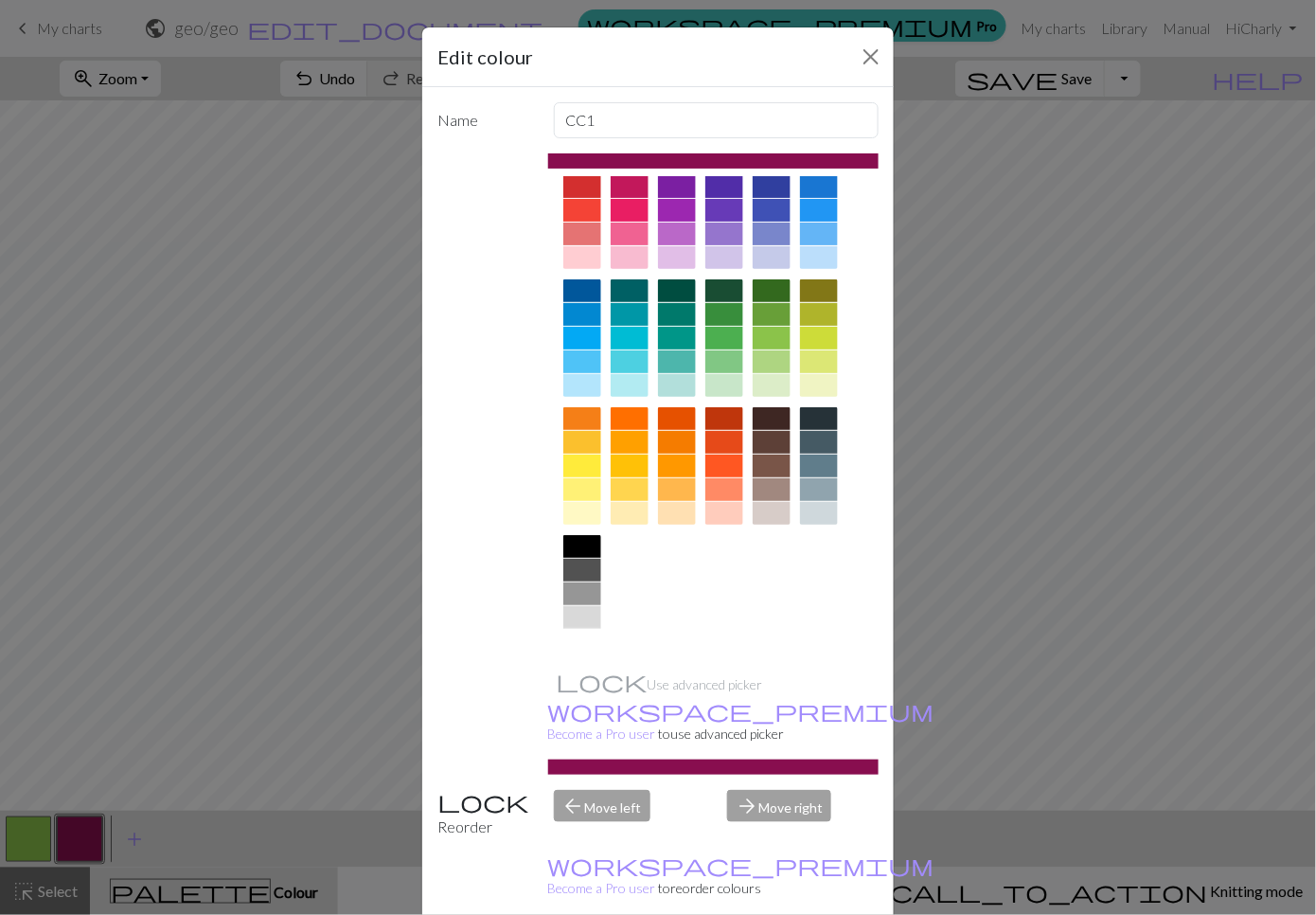 click at bounding box center (582, 641) 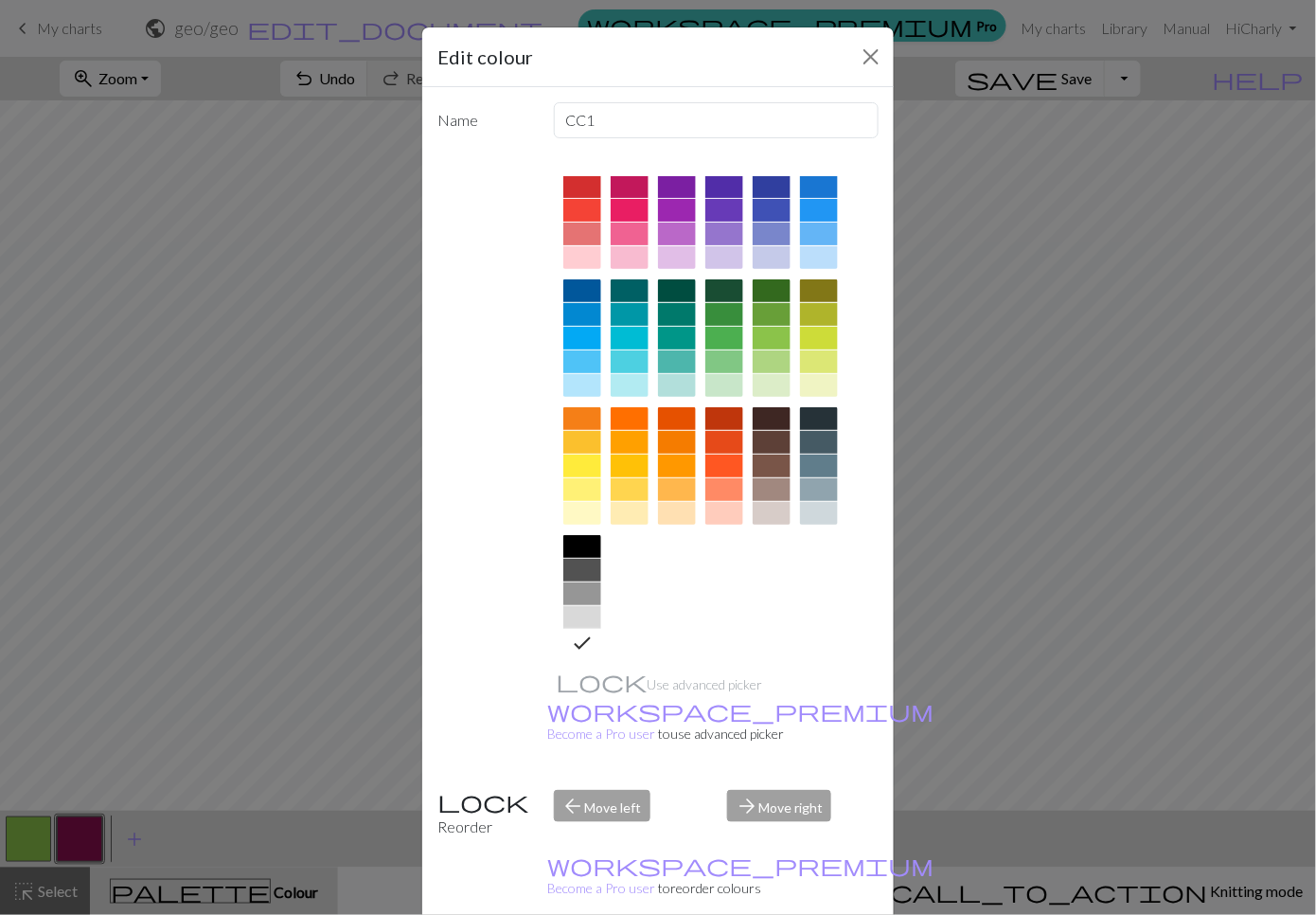 click on "Done" at bounding box center [772, 963] 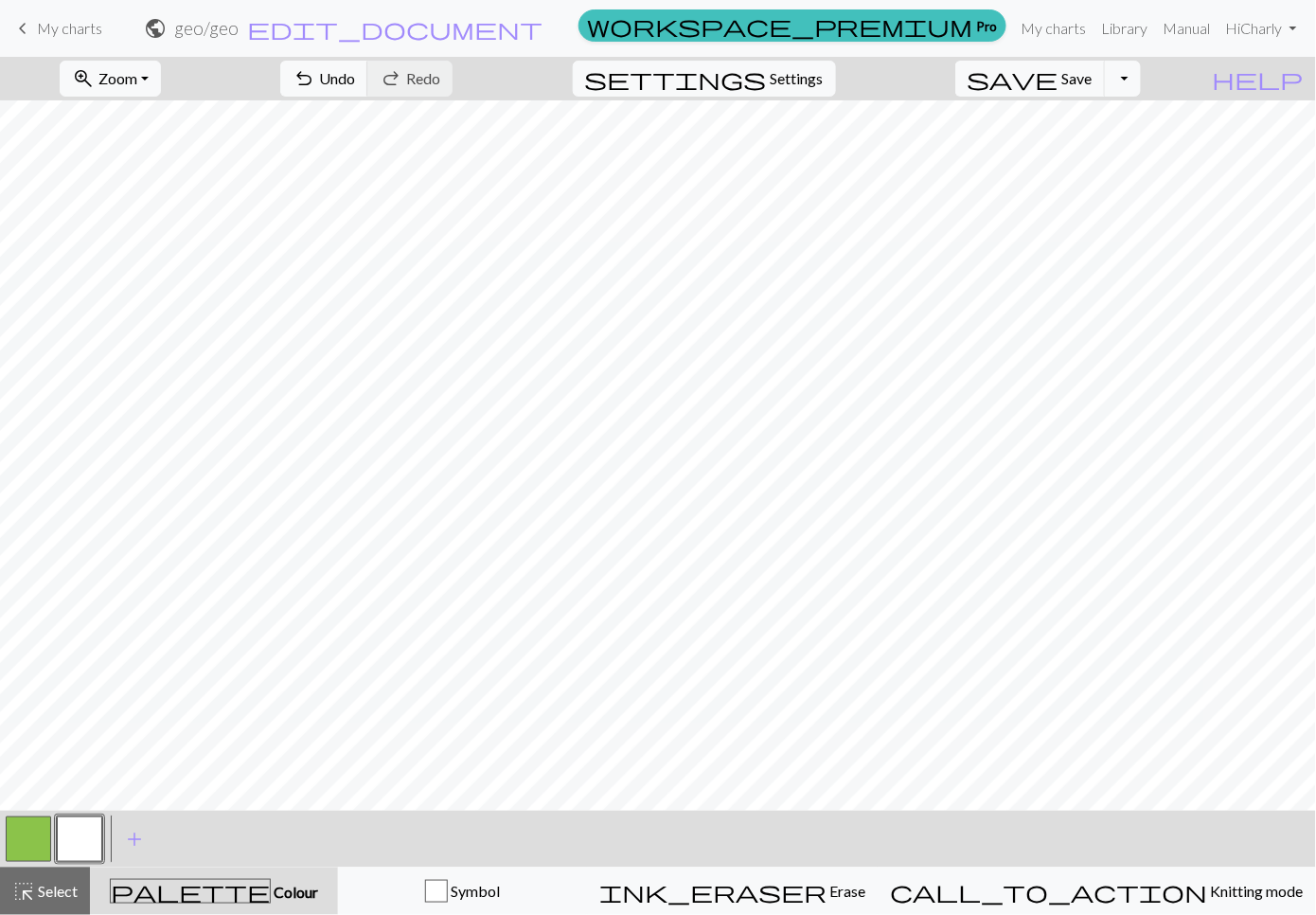 click at bounding box center (28, 839) 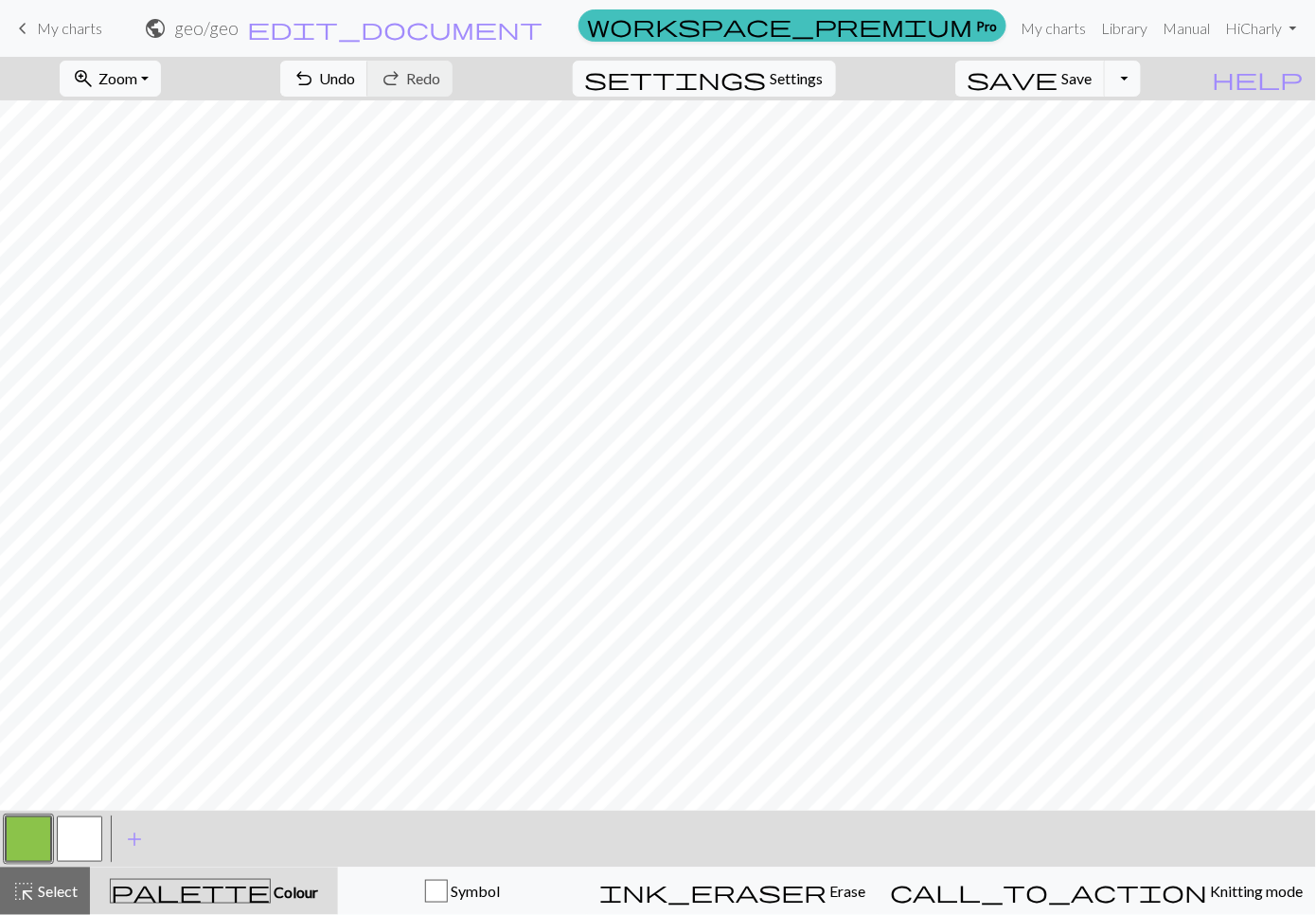 click at bounding box center [80, 839] 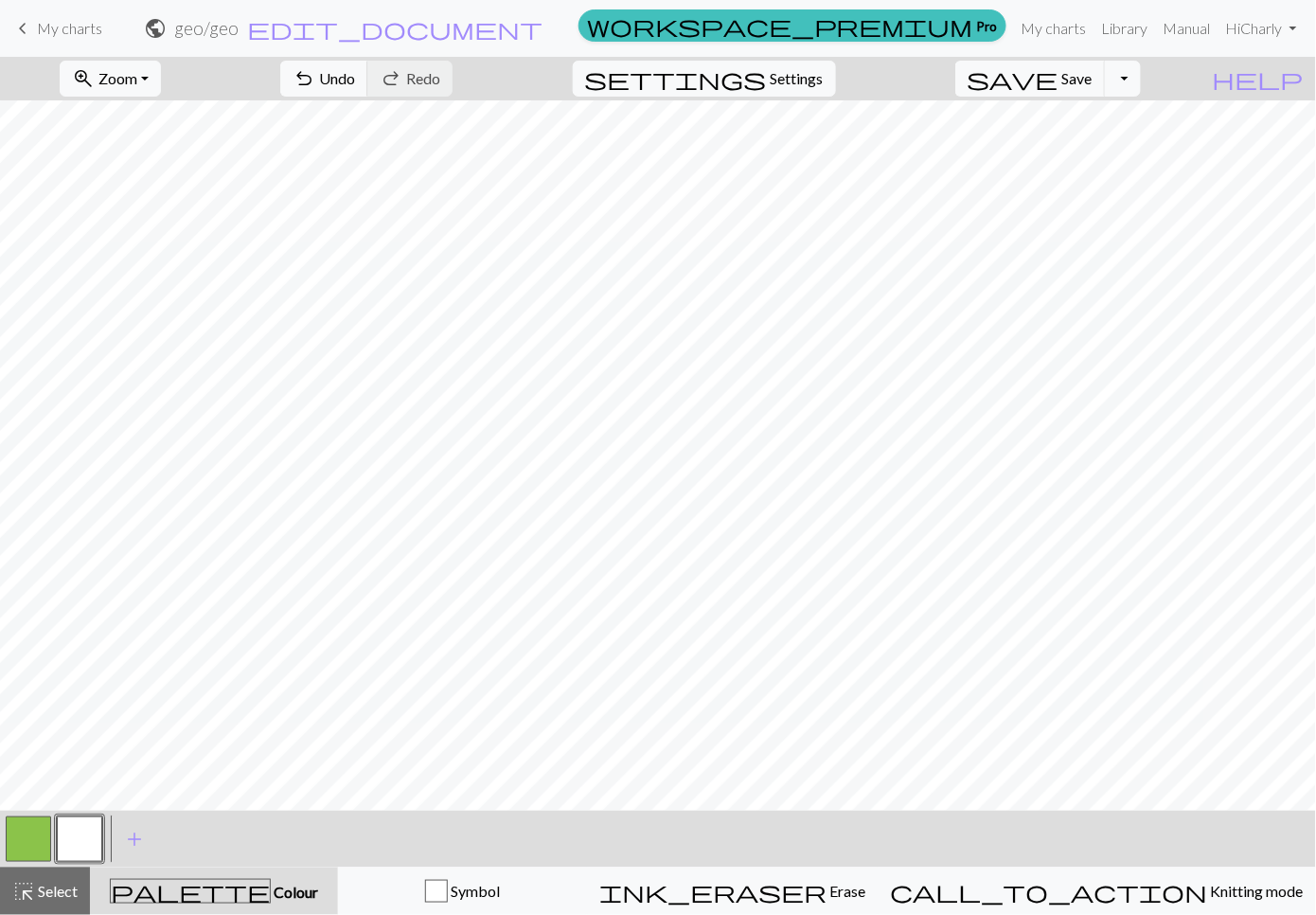 click at bounding box center [28, 839] 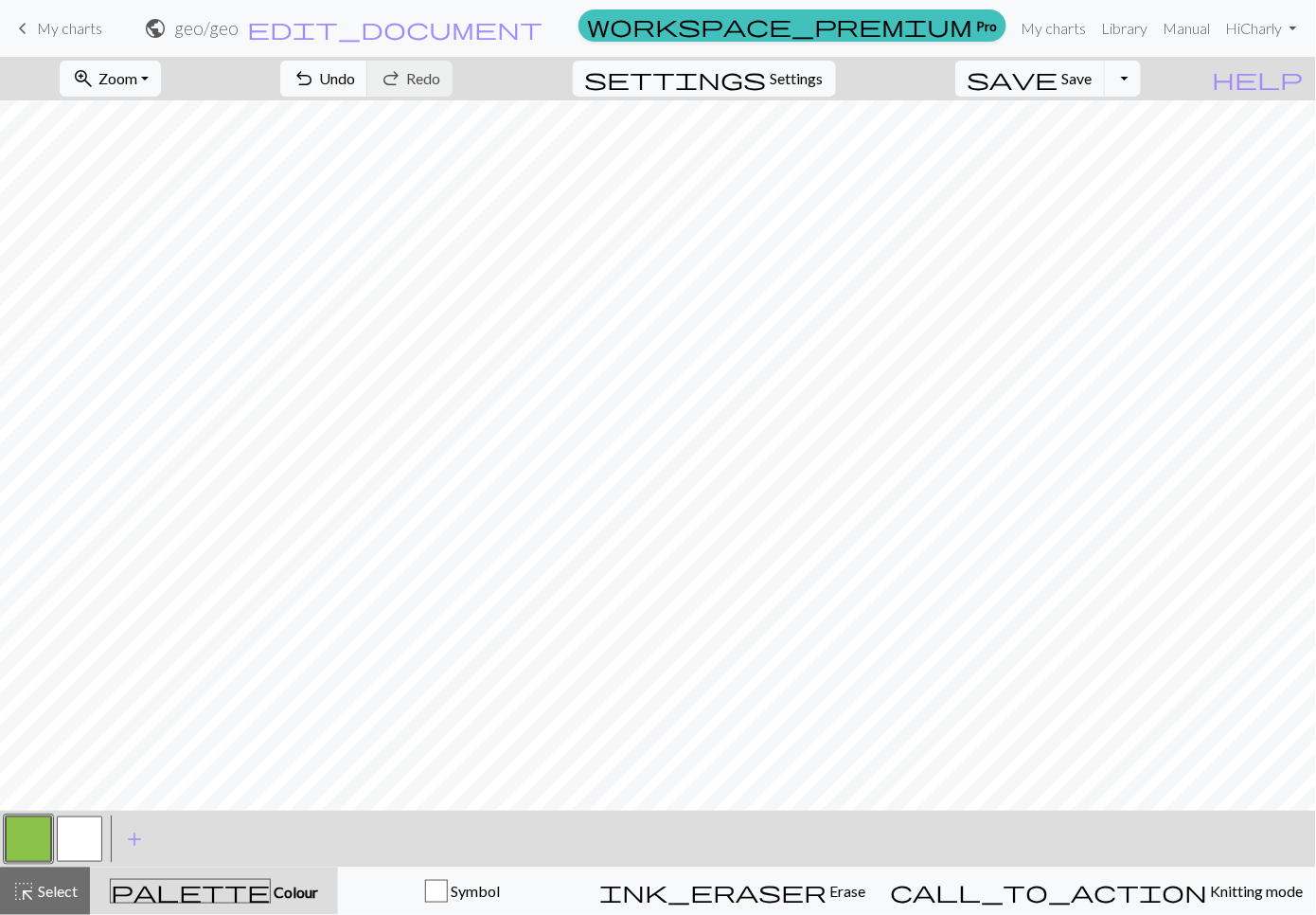 click at bounding box center (80, 839) 